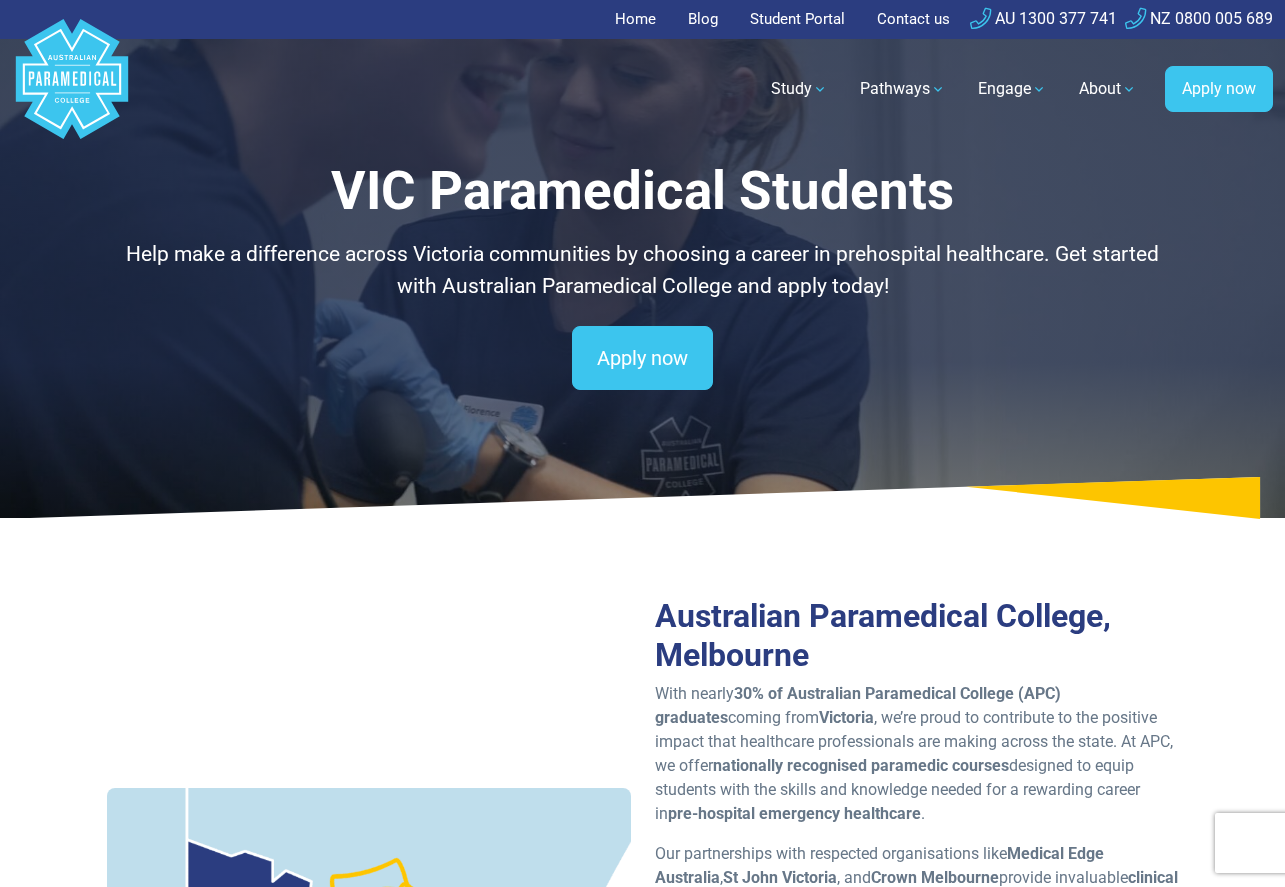 scroll, scrollTop: 0, scrollLeft: 0, axis: both 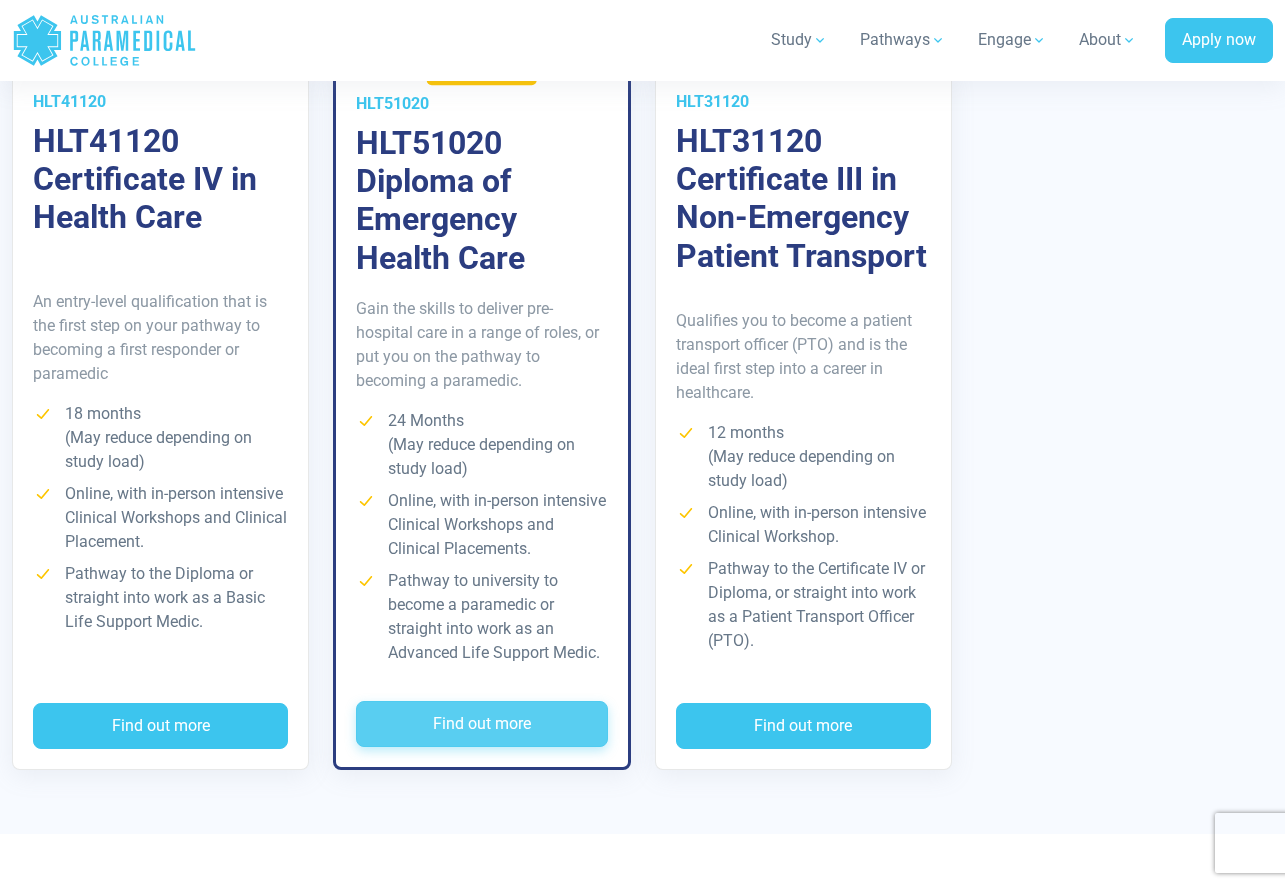 click on "Find out more" at bounding box center [481, 724] 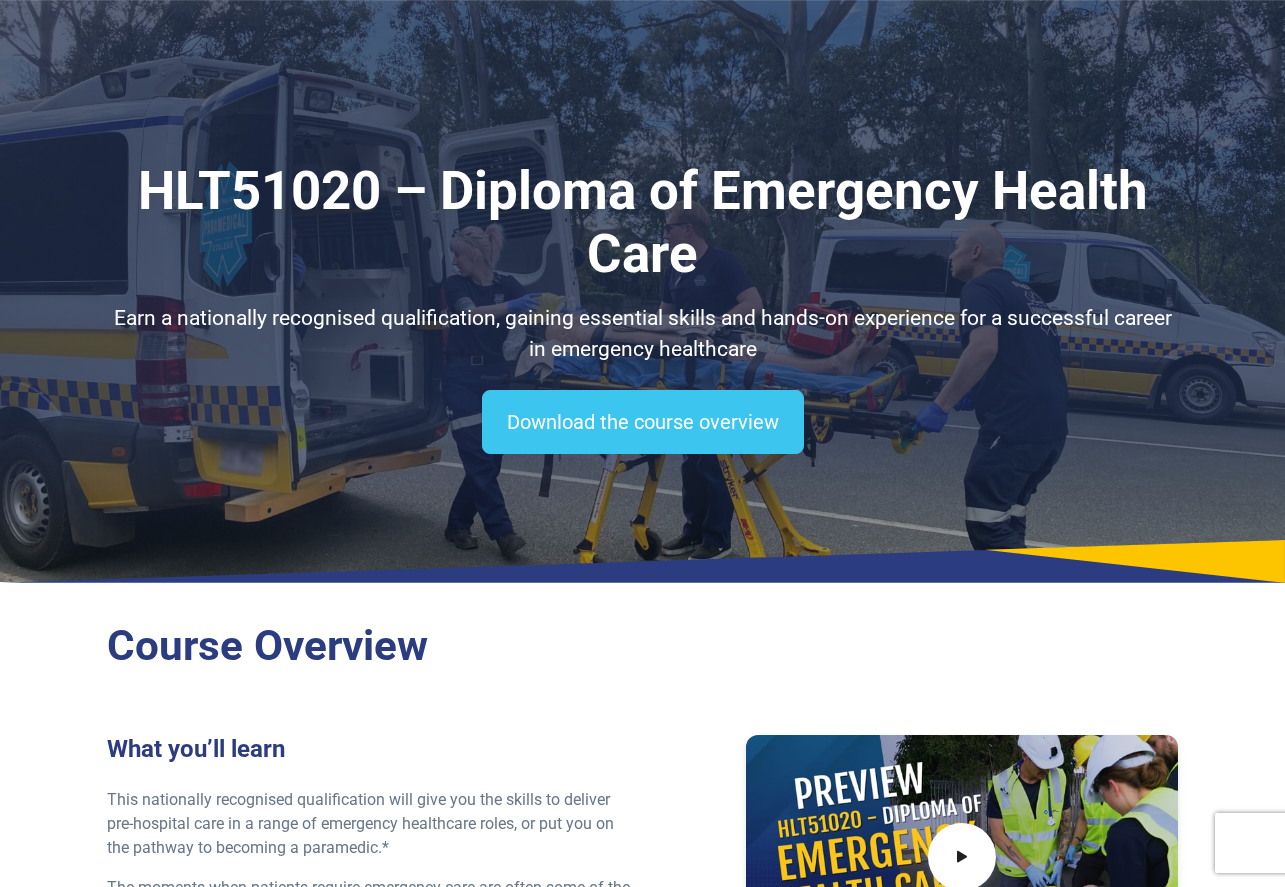 scroll, scrollTop: 400, scrollLeft: 0, axis: vertical 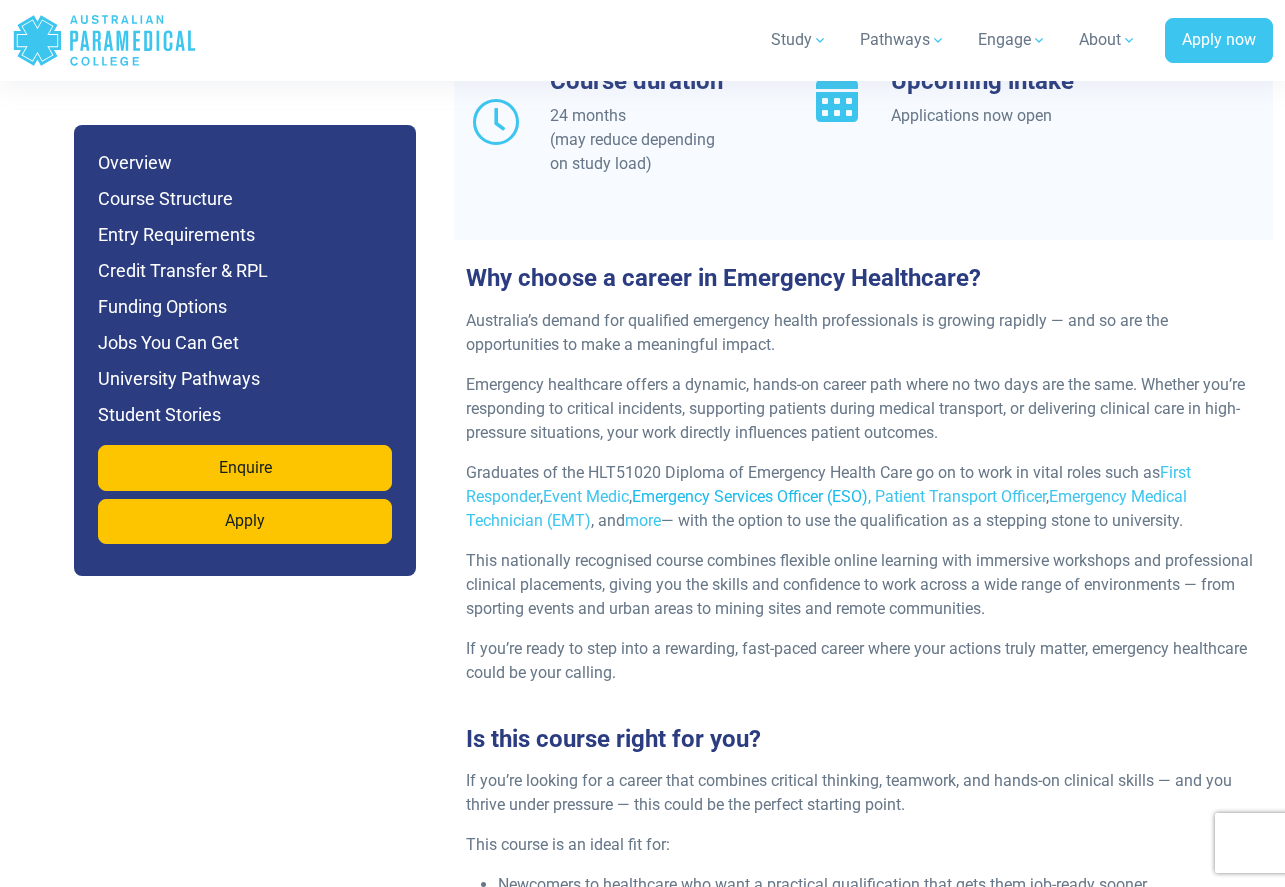click on "Emergency Services Officer (ESO)," at bounding box center (751, 496) 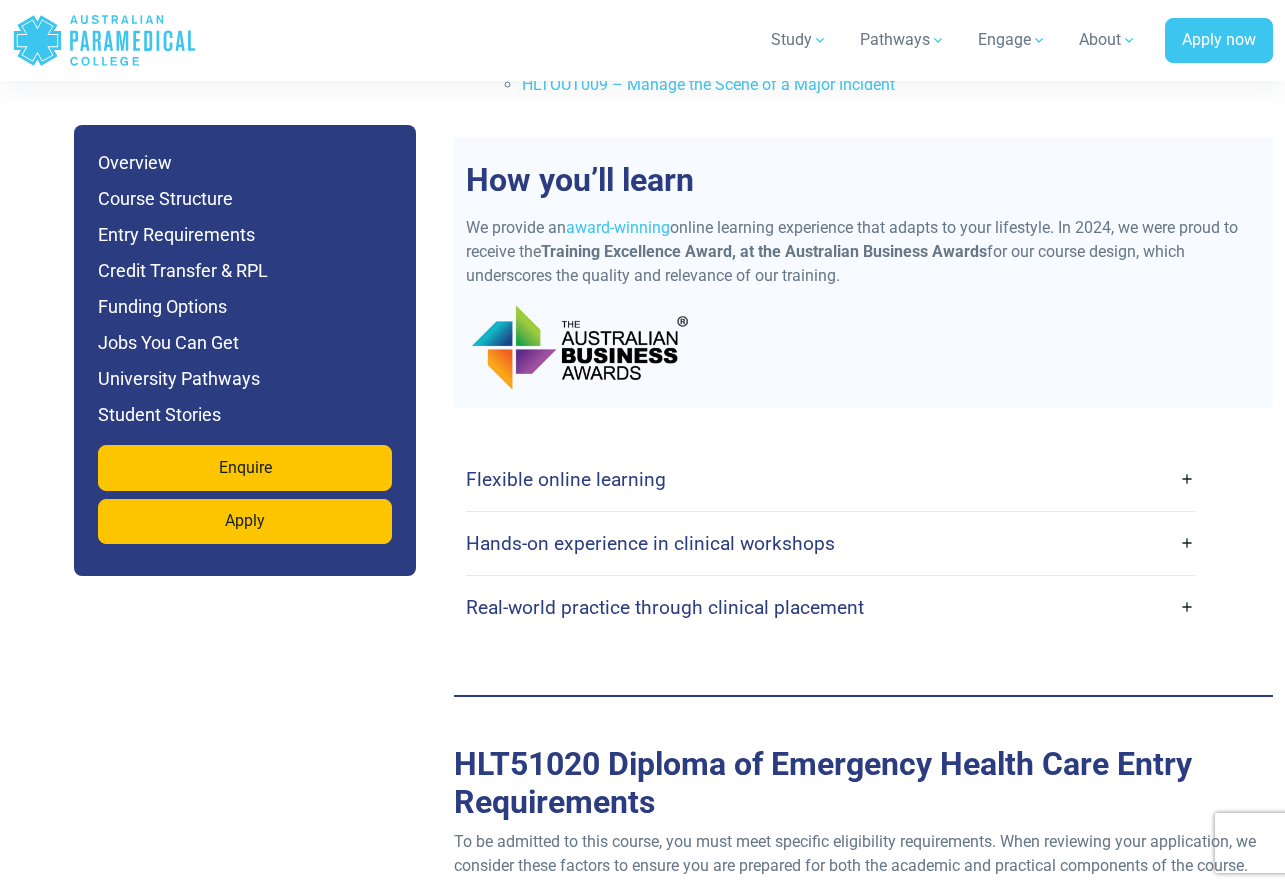 scroll, scrollTop: 5100, scrollLeft: 0, axis: vertical 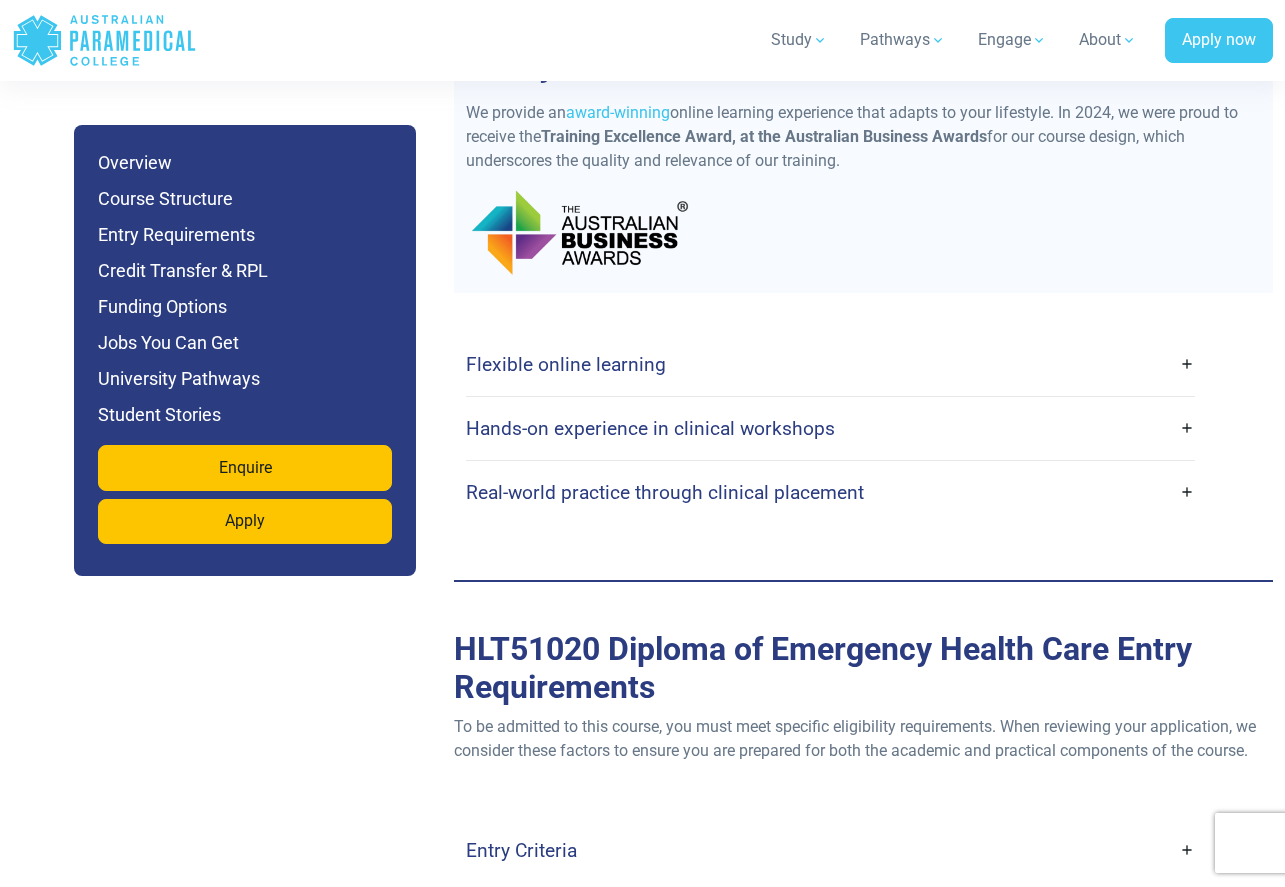 click on "Flexible online learning" at bounding box center (830, 364) 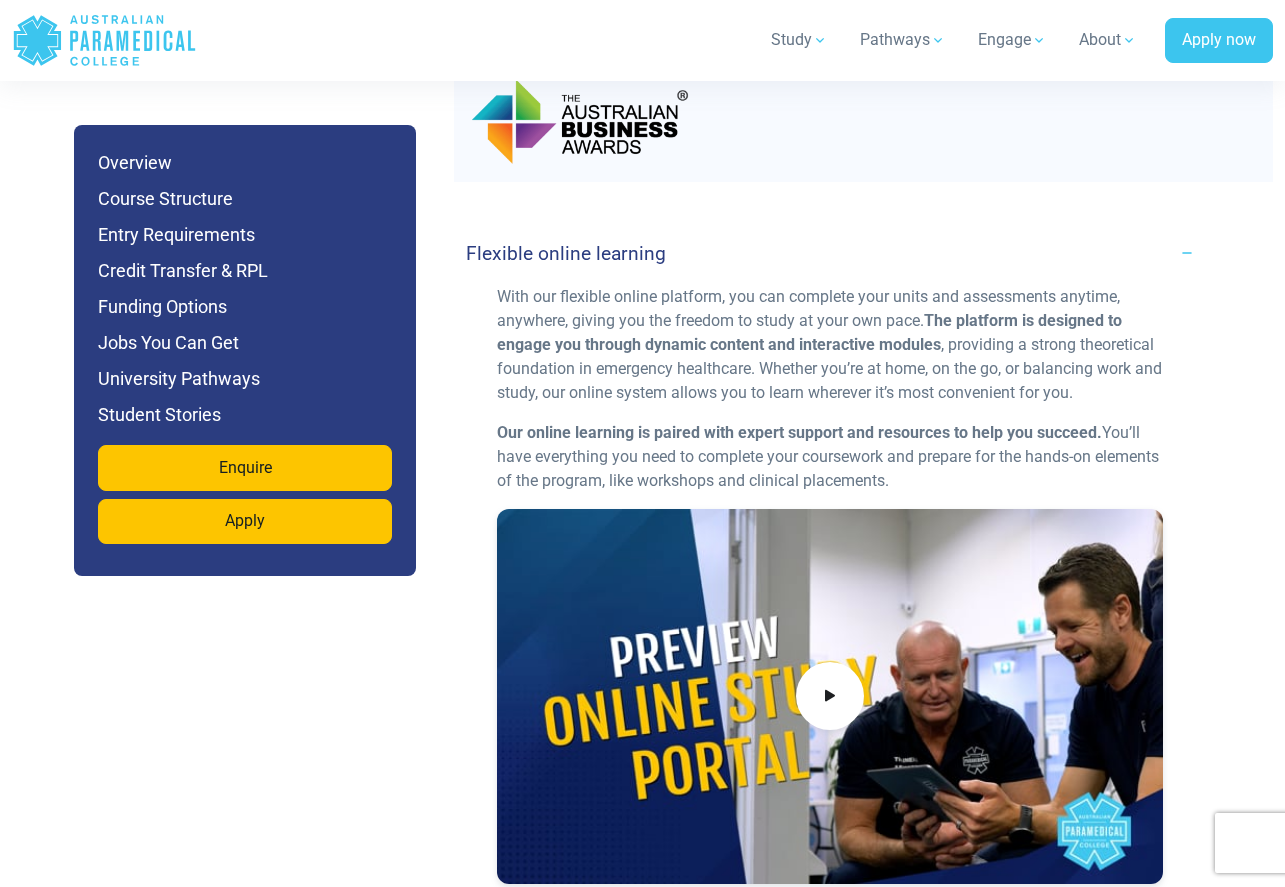 scroll, scrollTop: 5500, scrollLeft: 0, axis: vertical 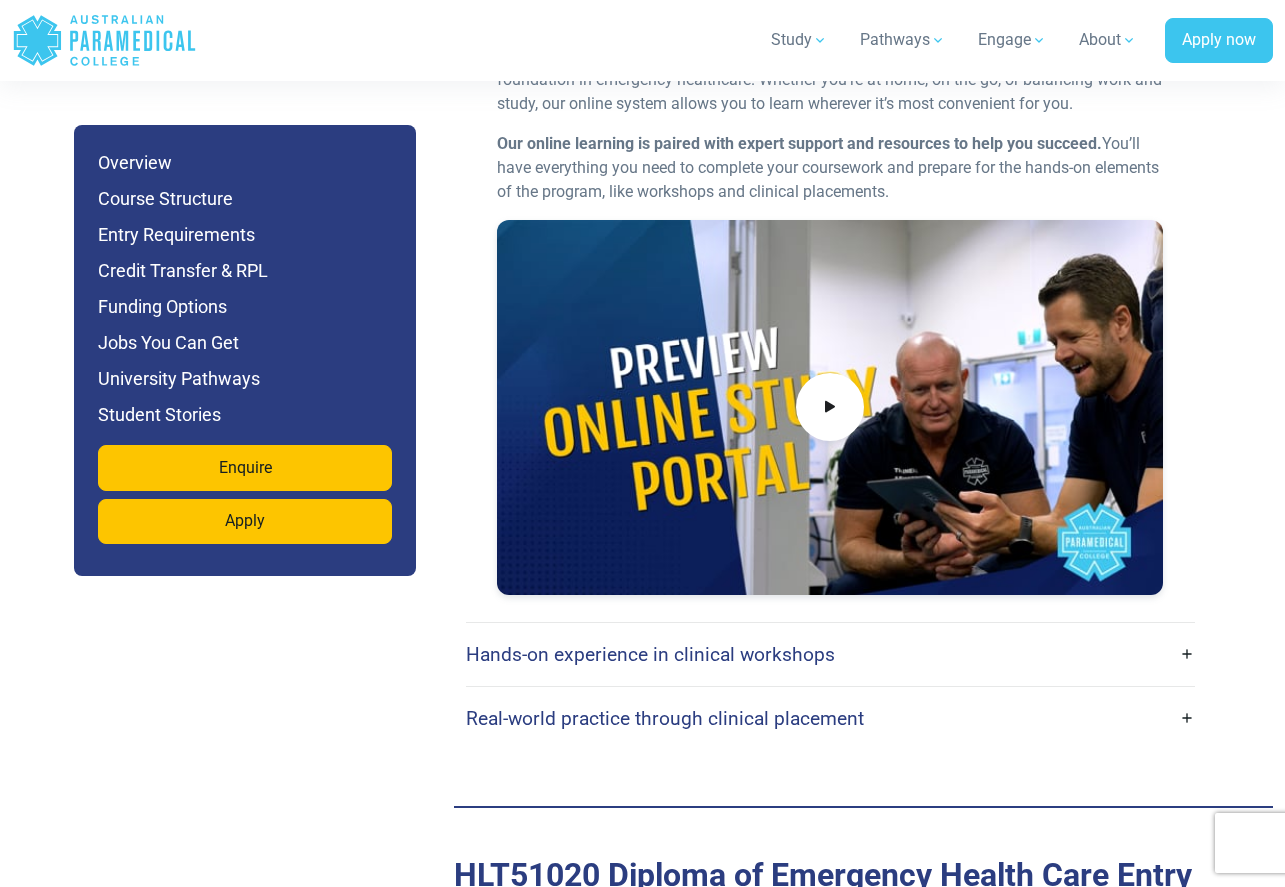 click on "Hands-on experience in clinical workshops" at bounding box center (830, 654) 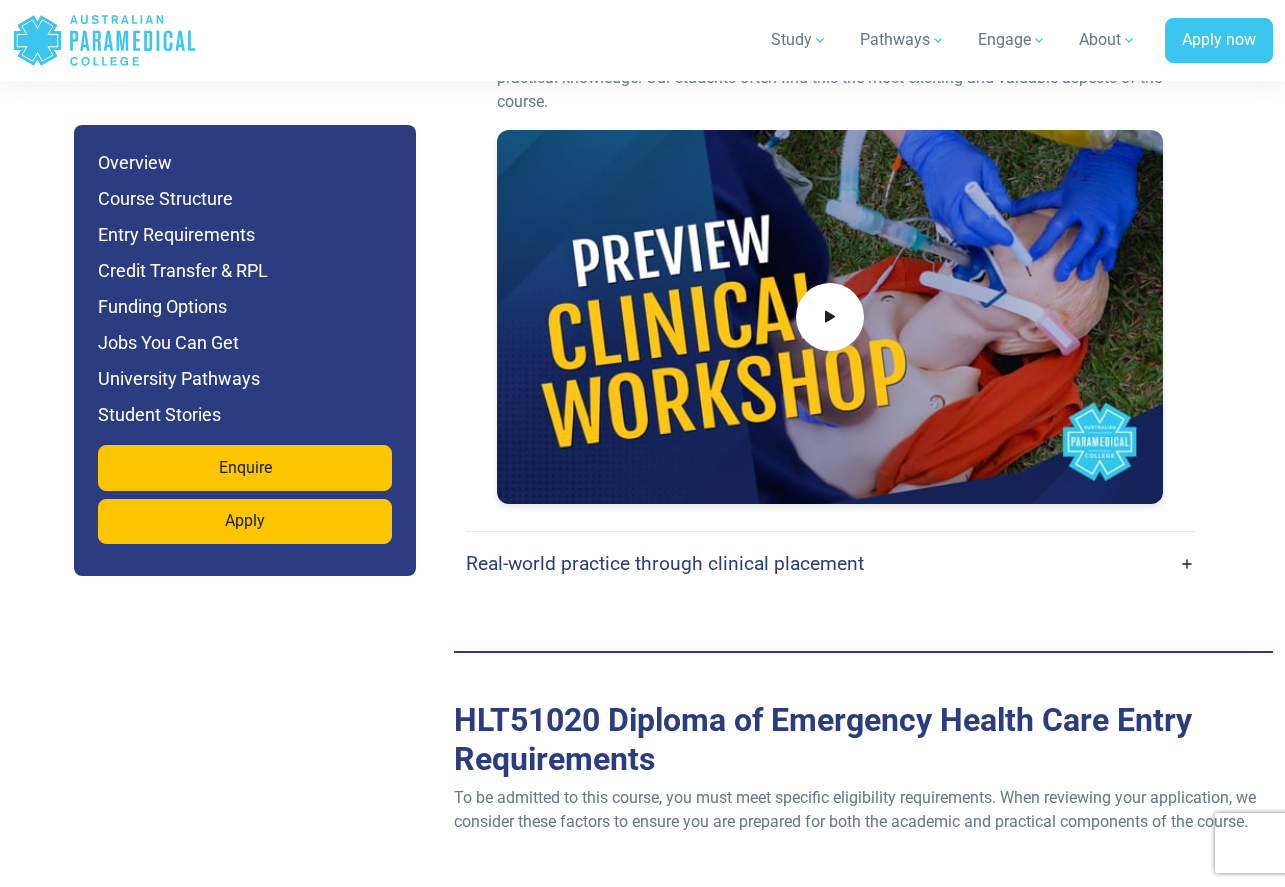 scroll, scrollTop: 6400, scrollLeft: 0, axis: vertical 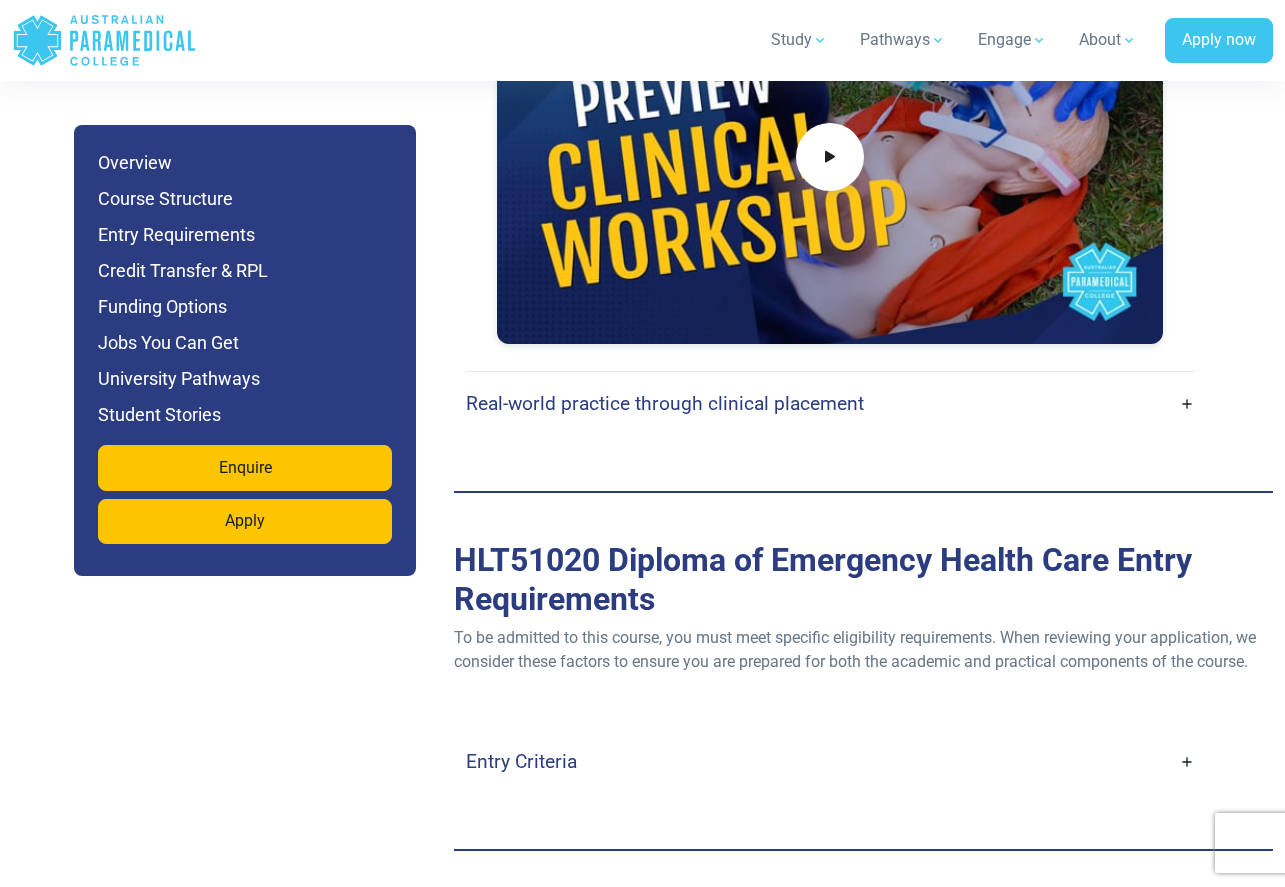 click on "Real-world practice through clinical placement" at bounding box center [830, 403] 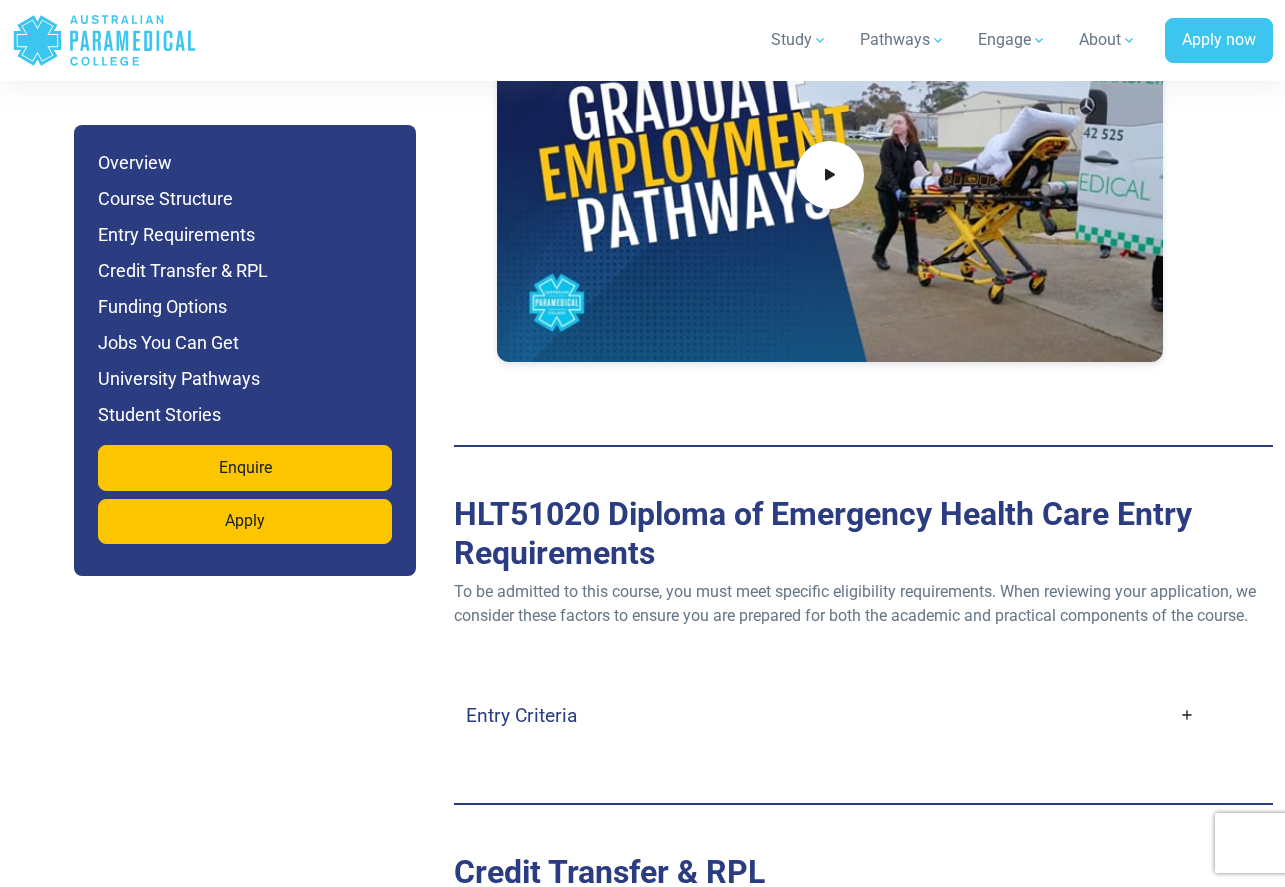 scroll, scrollTop: 7500, scrollLeft: 0, axis: vertical 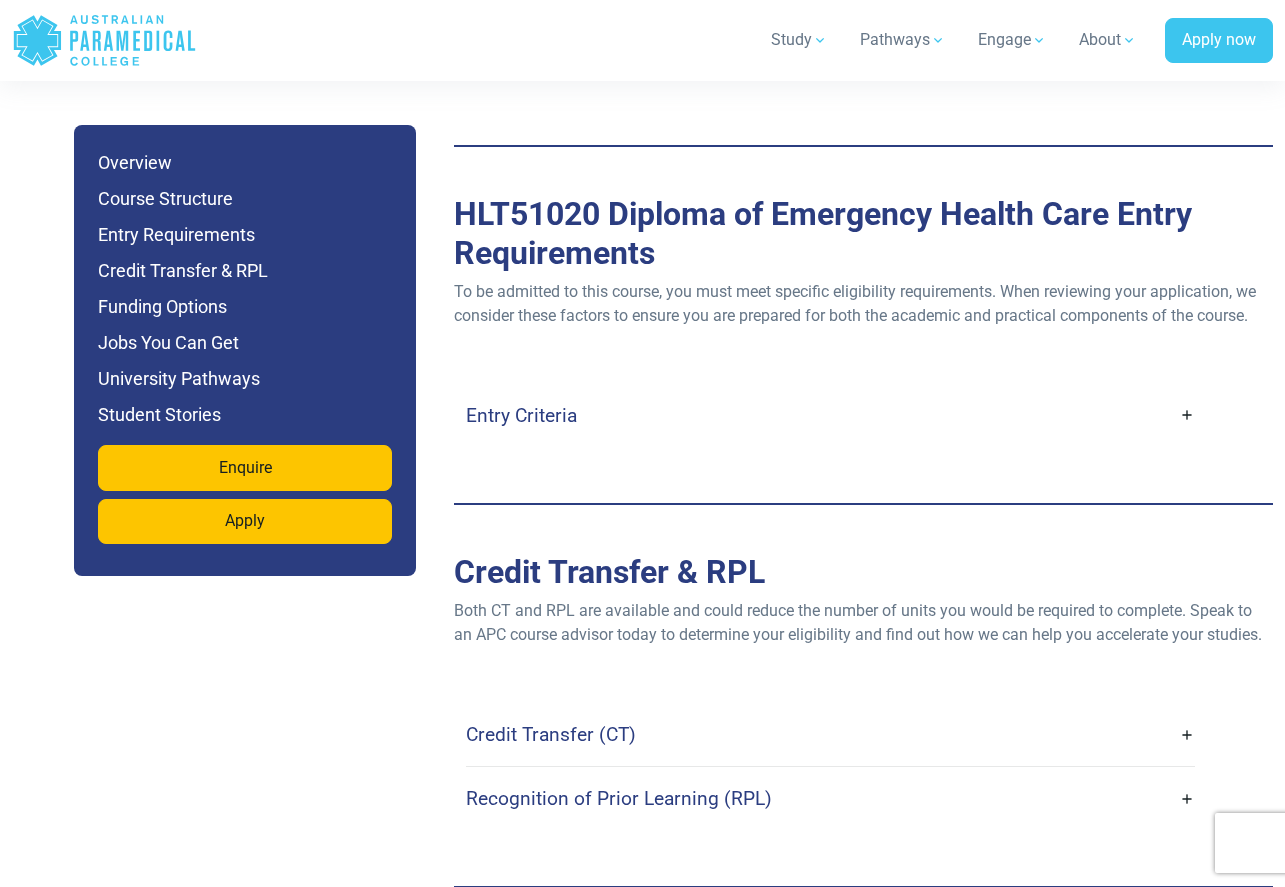 click on "Entry Criteria" at bounding box center [830, 415] 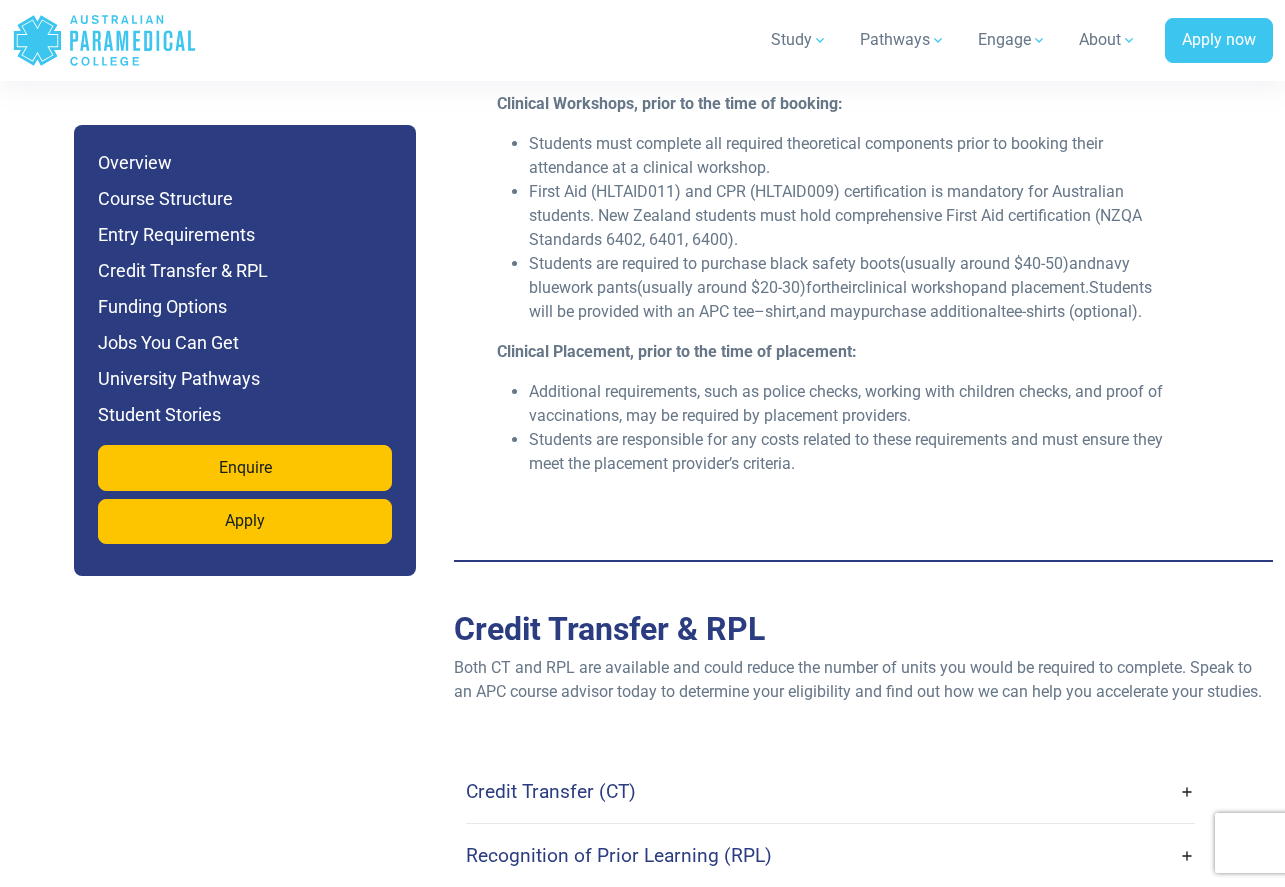 scroll, scrollTop: 8400, scrollLeft: 0, axis: vertical 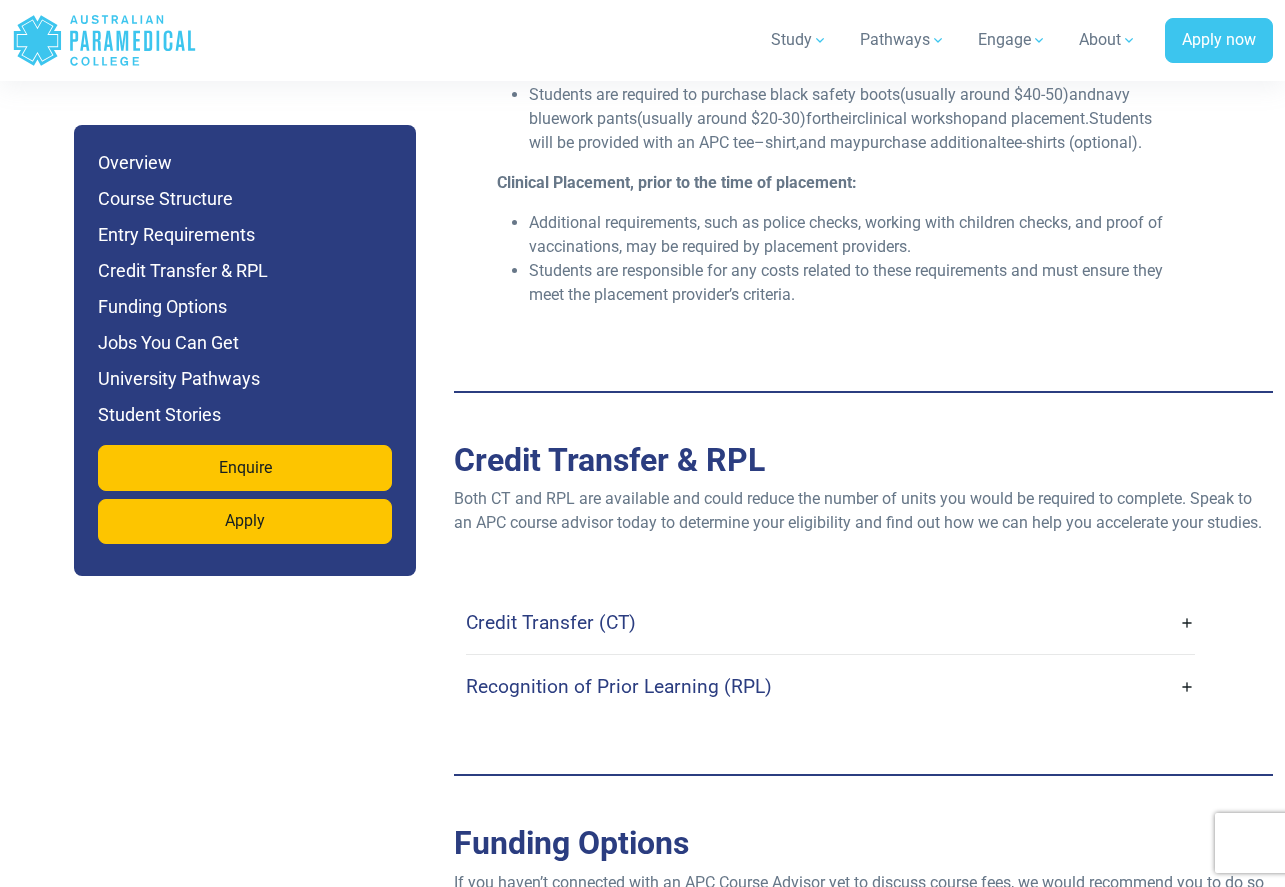 click on "Credit Transfer (CT)" at bounding box center [830, 622] 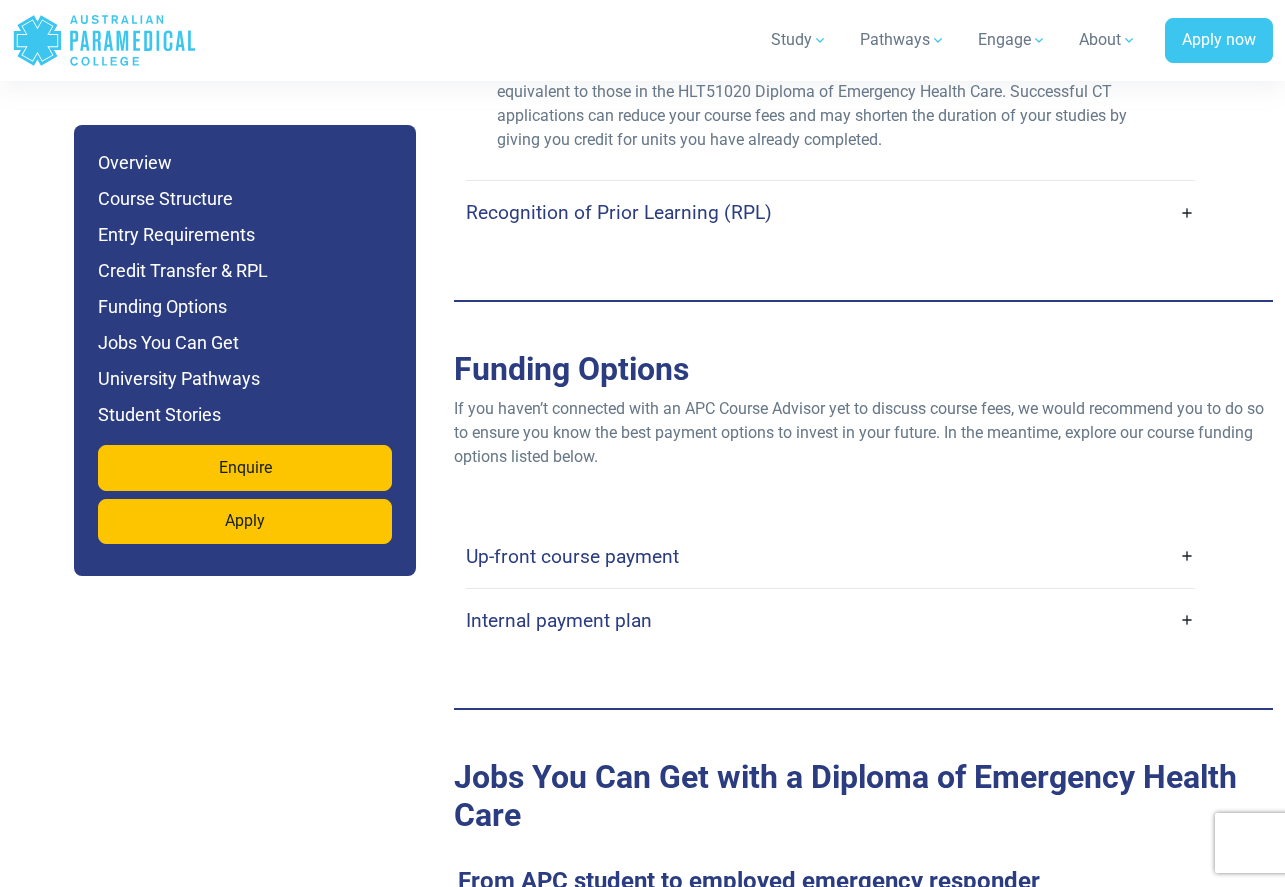 scroll, scrollTop: 9000, scrollLeft: 0, axis: vertical 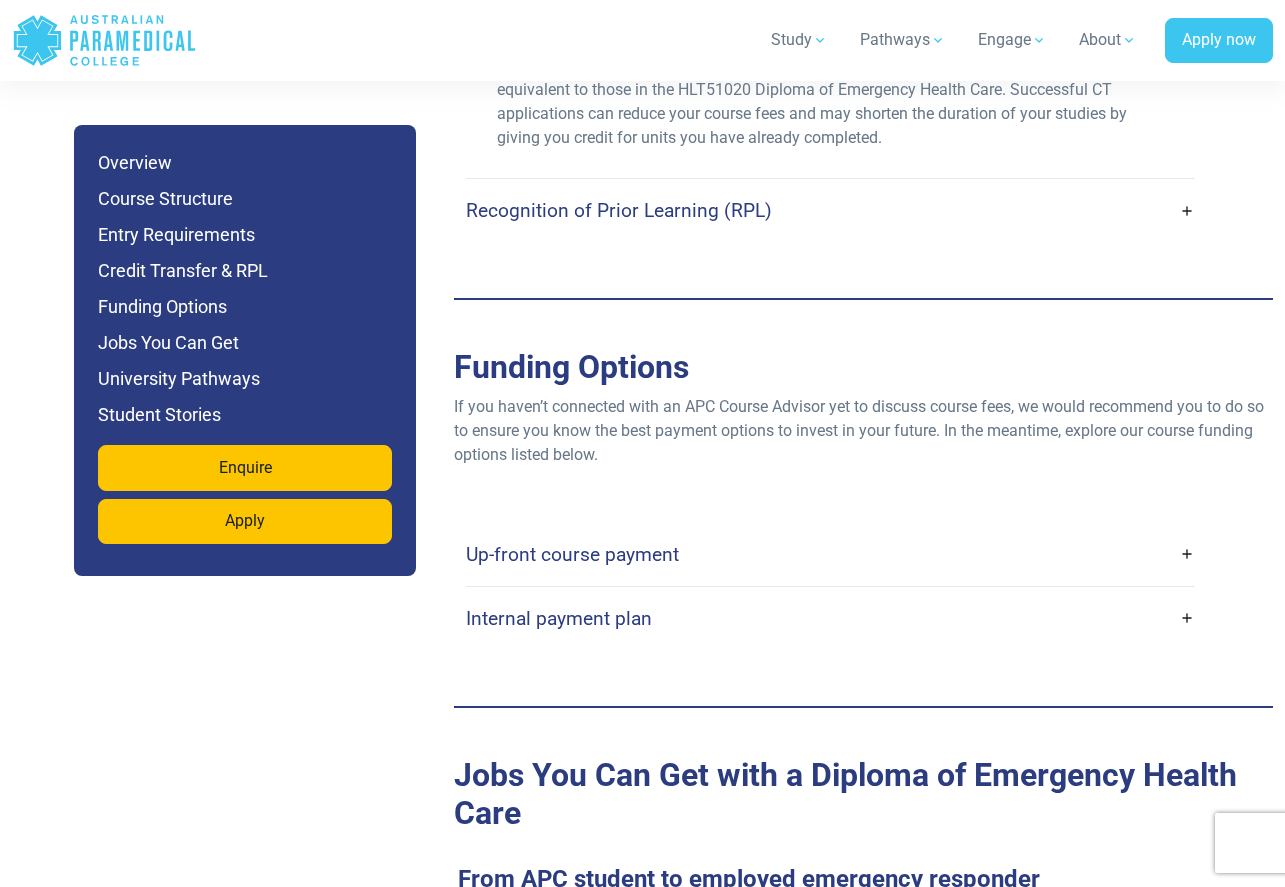 click on "Up-front course payment" at bounding box center (830, 554) 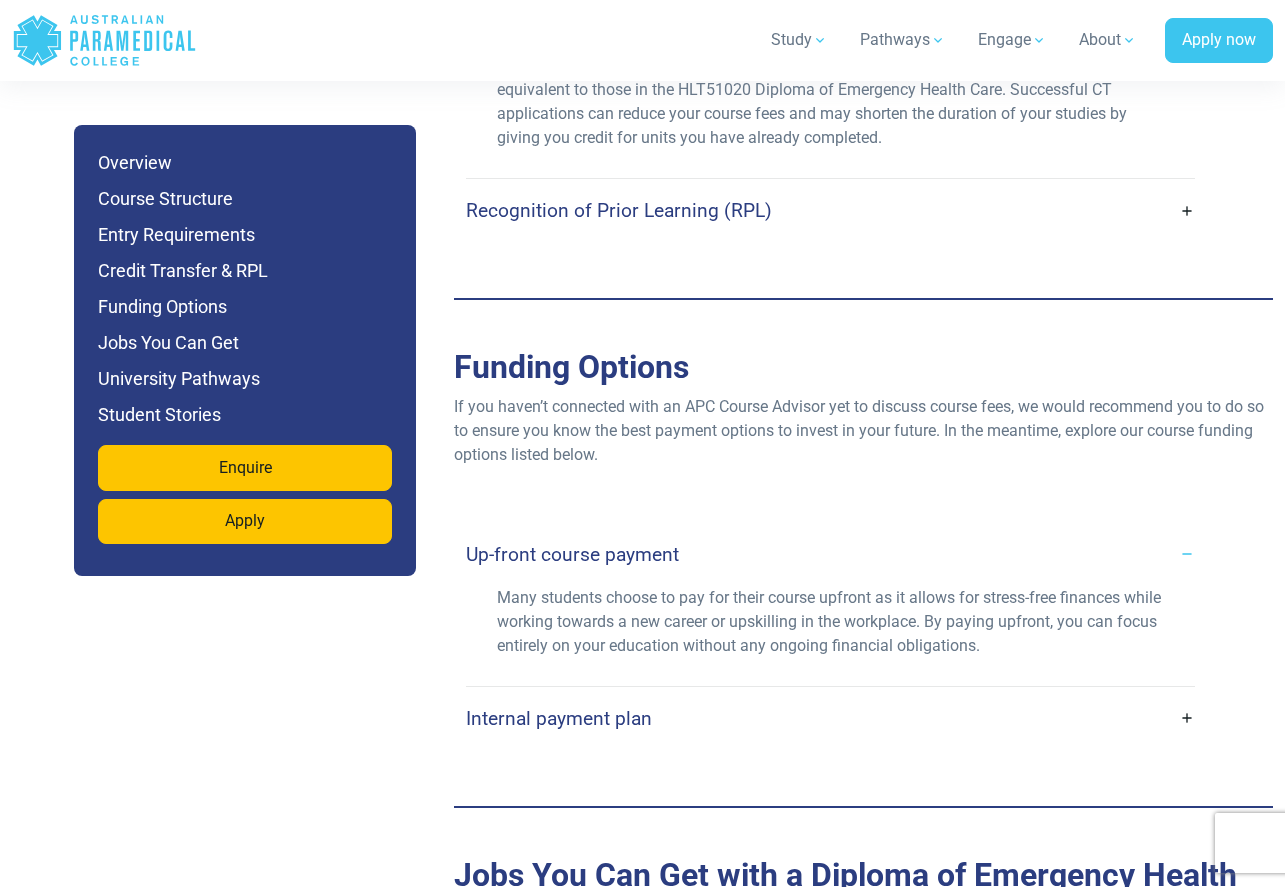 click on "Internal payment plan" at bounding box center (830, 718) 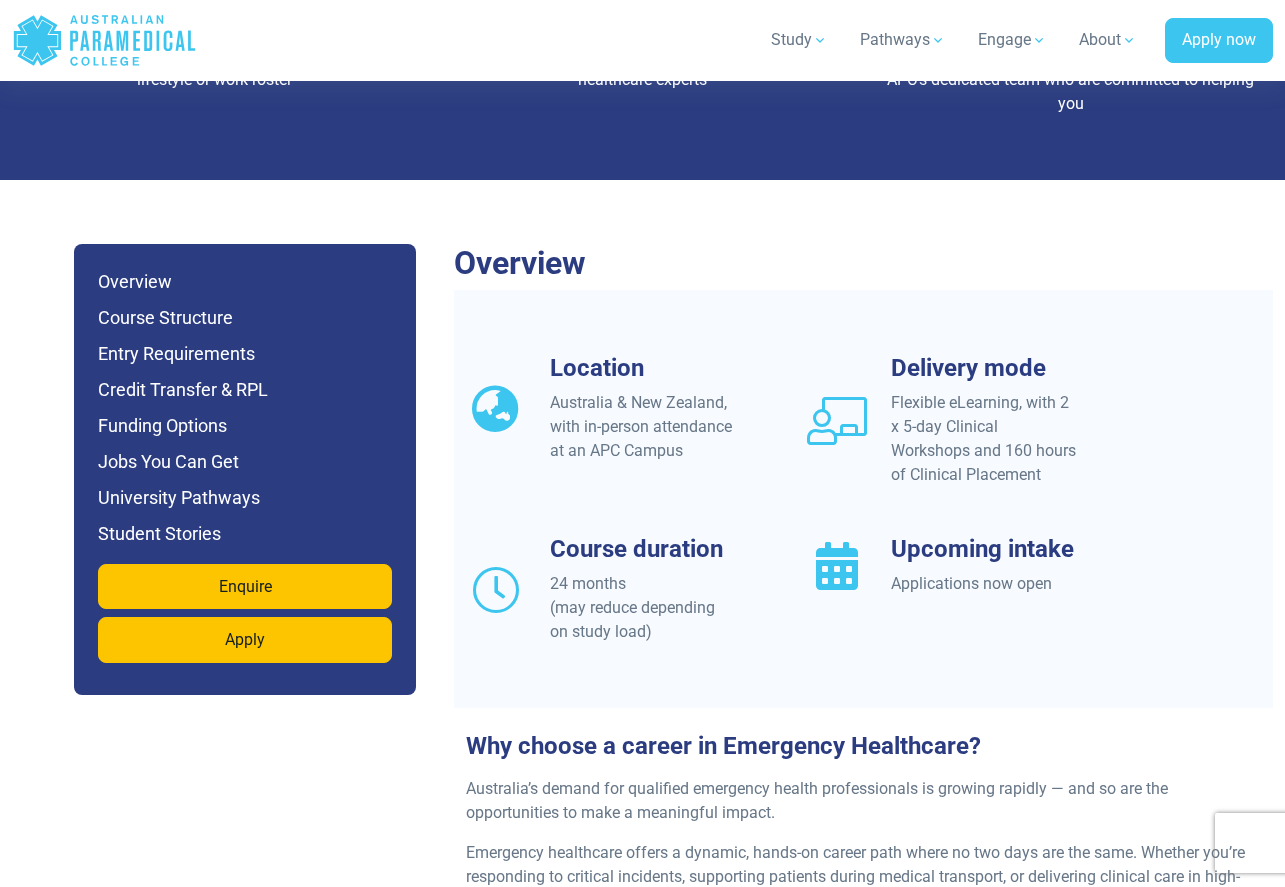 scroll, scrollTop: 1800, scrollLeft: 0, axis: vertical 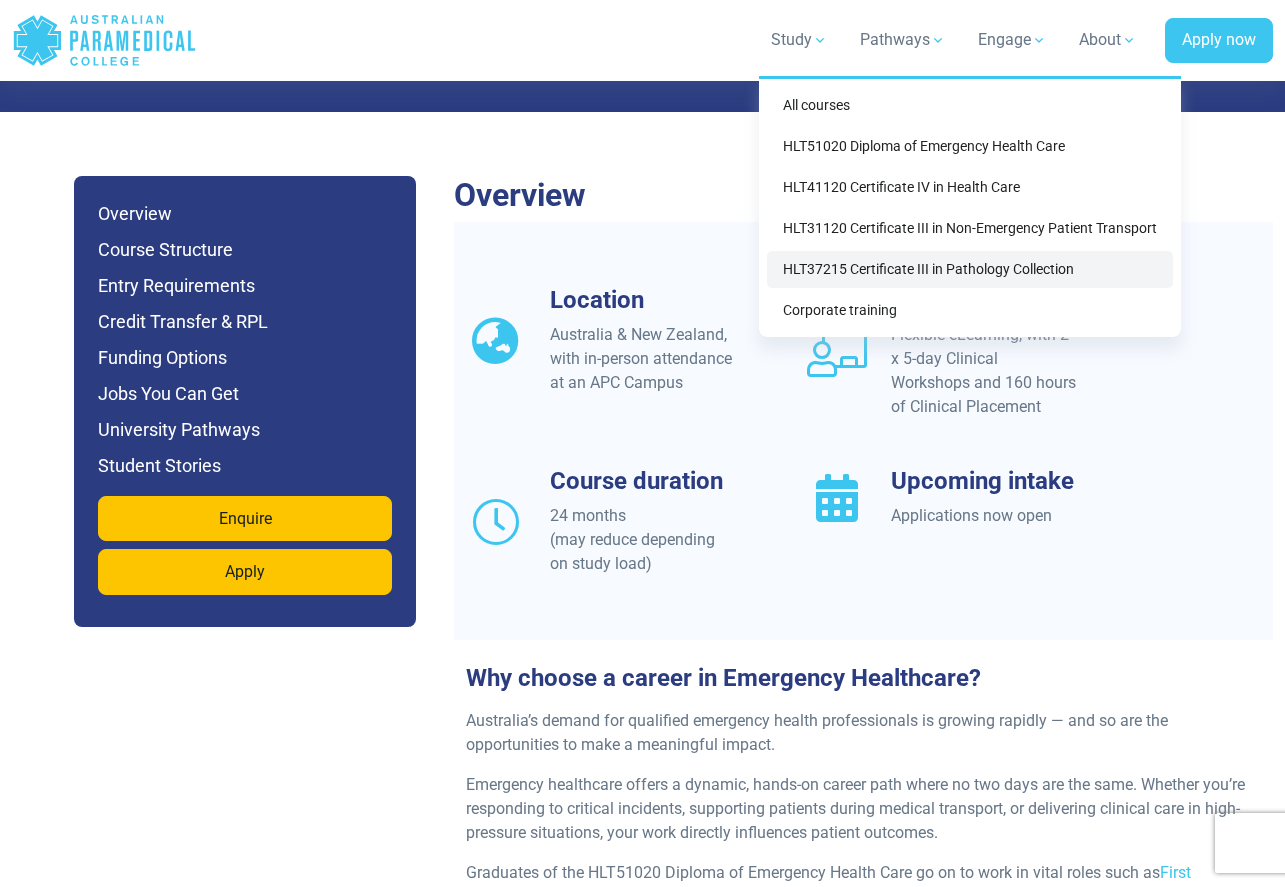 click on "HLT37215 Certificate III in Pathology Collection" at bounding box center [970, 269] 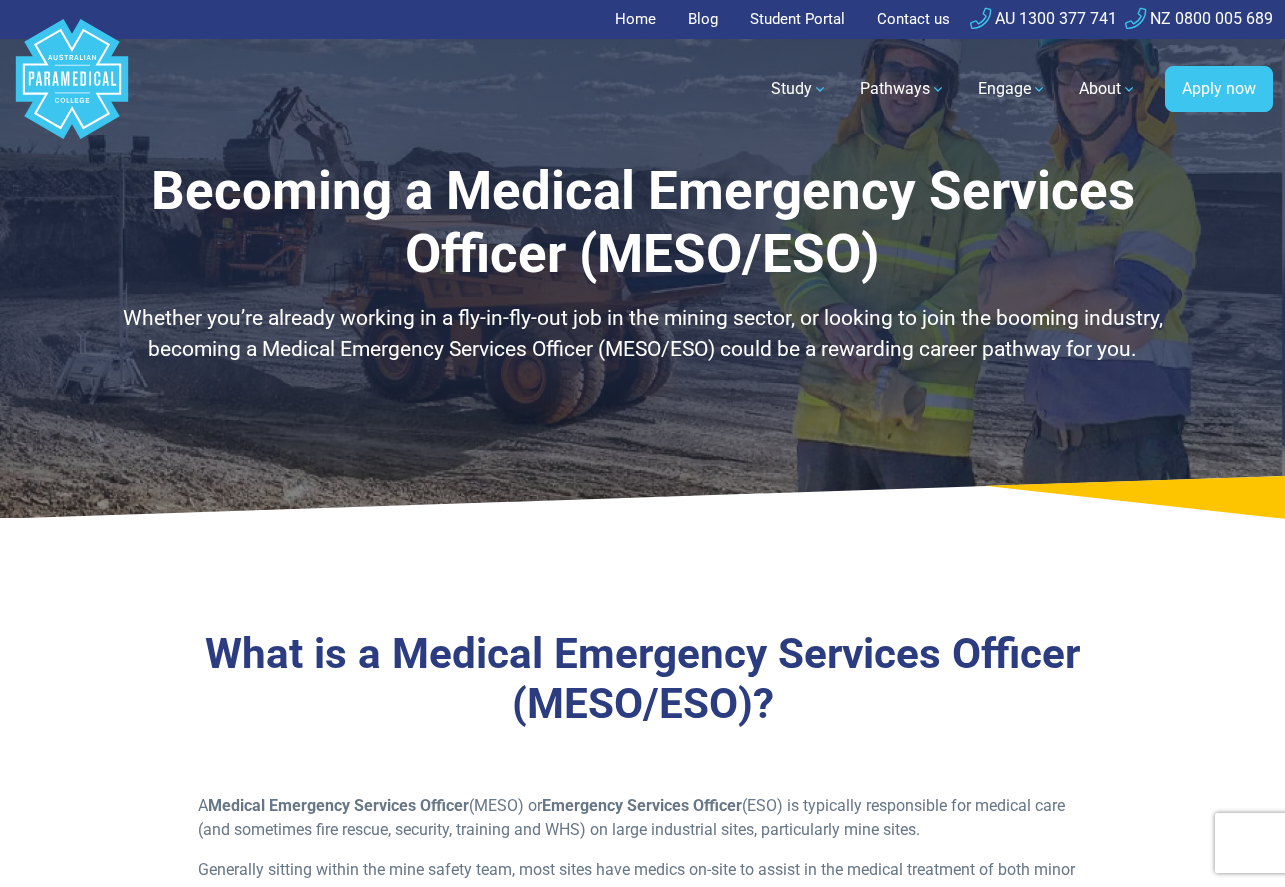 scroll, scrollTop: 0, scrollLeft: 0, axis: both 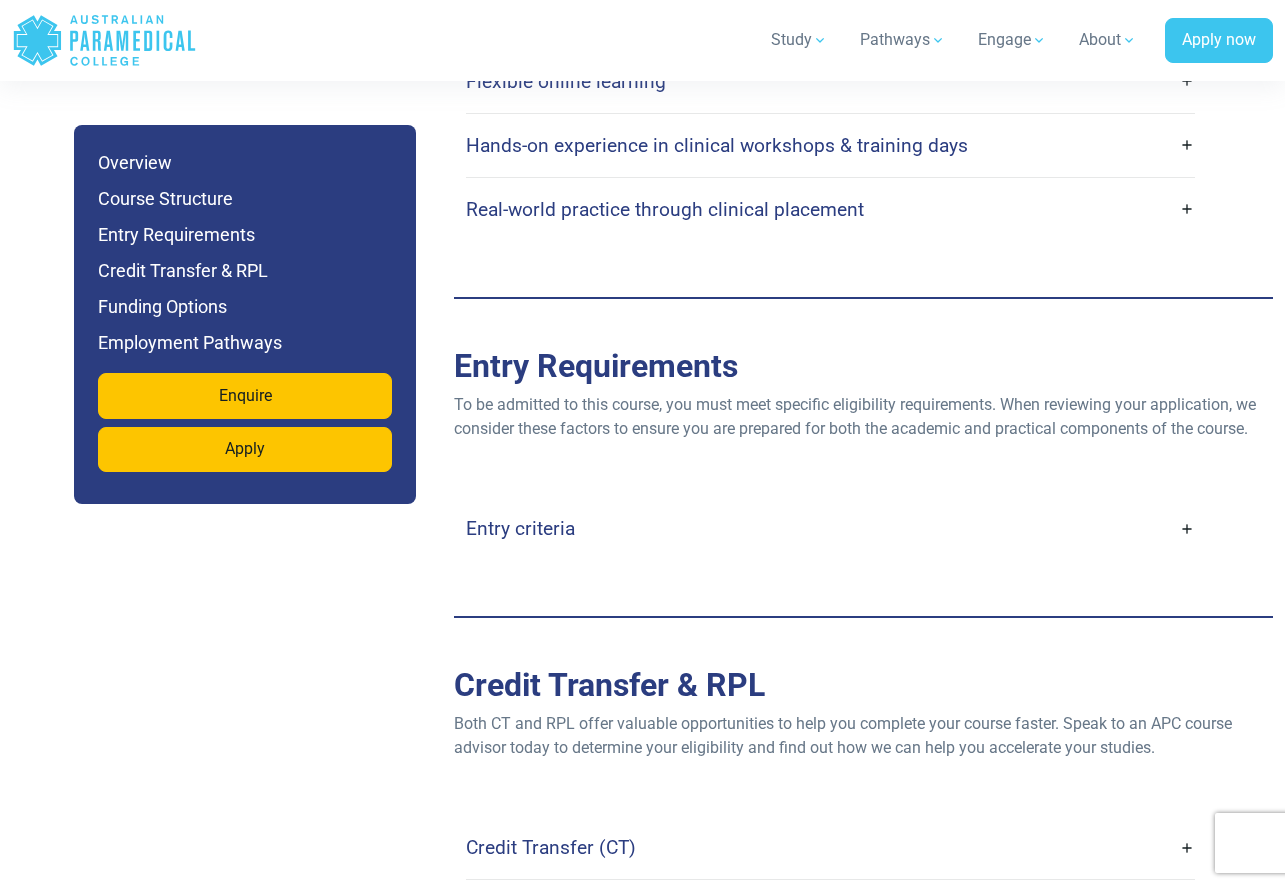 click on "Entry criteria" at bounding box center [830, 528] 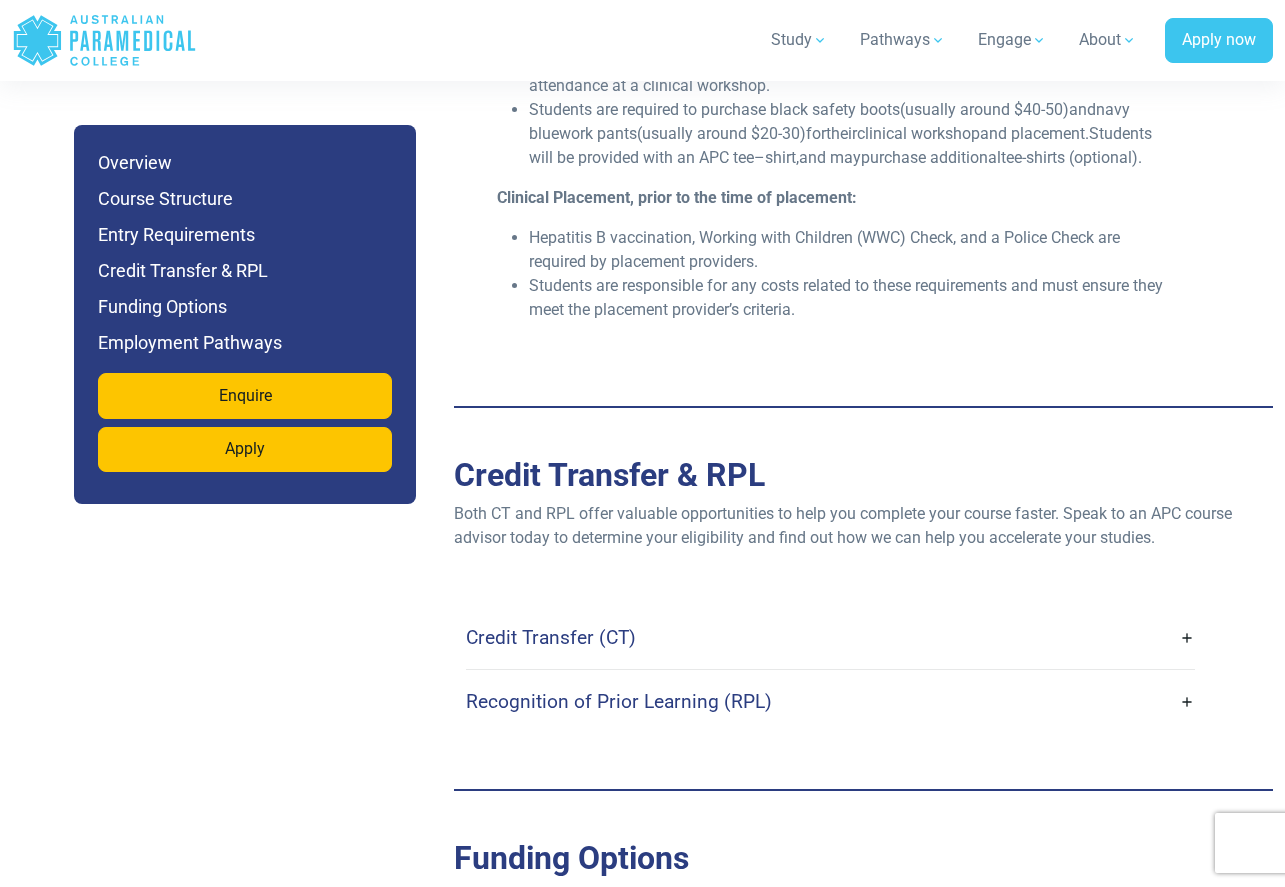 scroll, scrollTop: 5800, scrollLeft: 0, axis: vertical 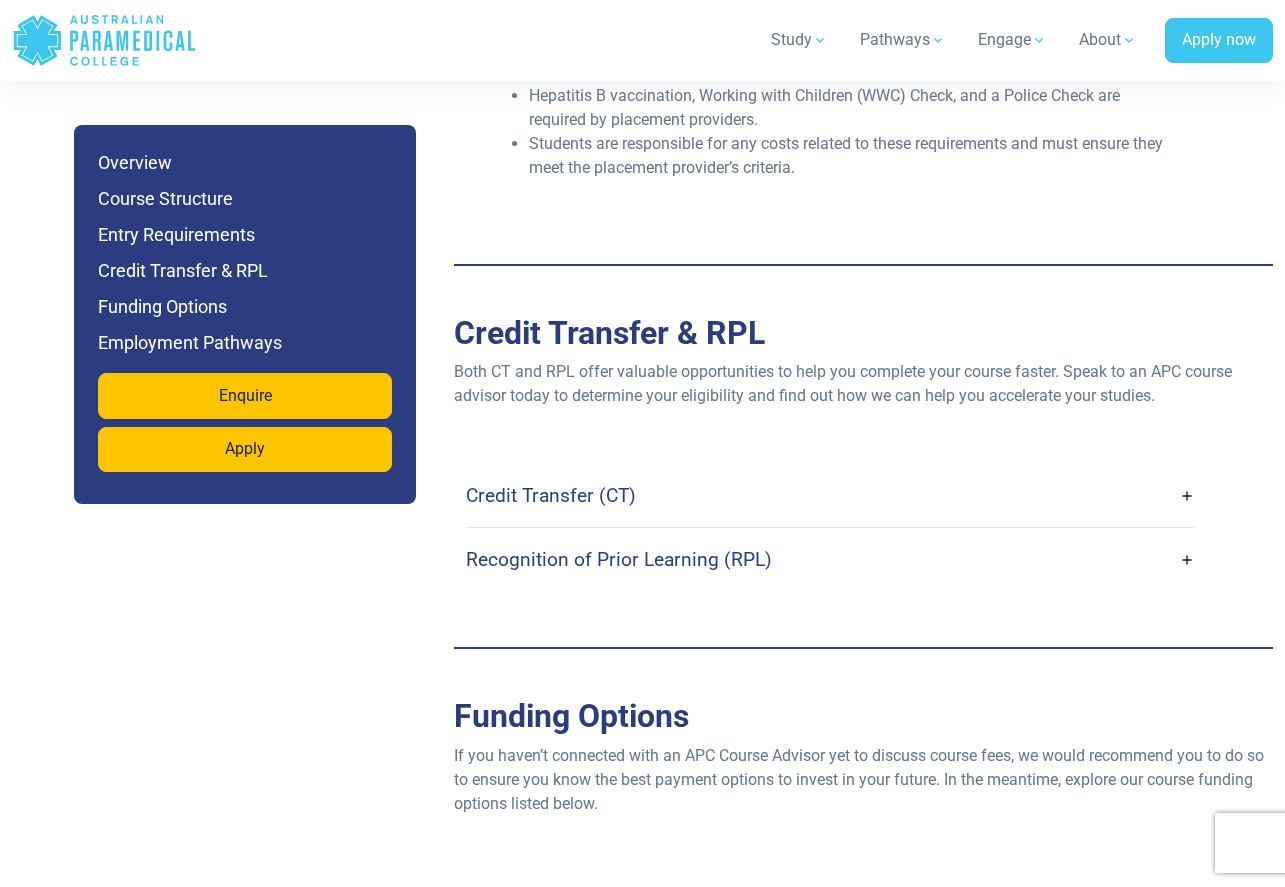 click on "Credit Transfer (CT)" at bounding box center [830, 495] 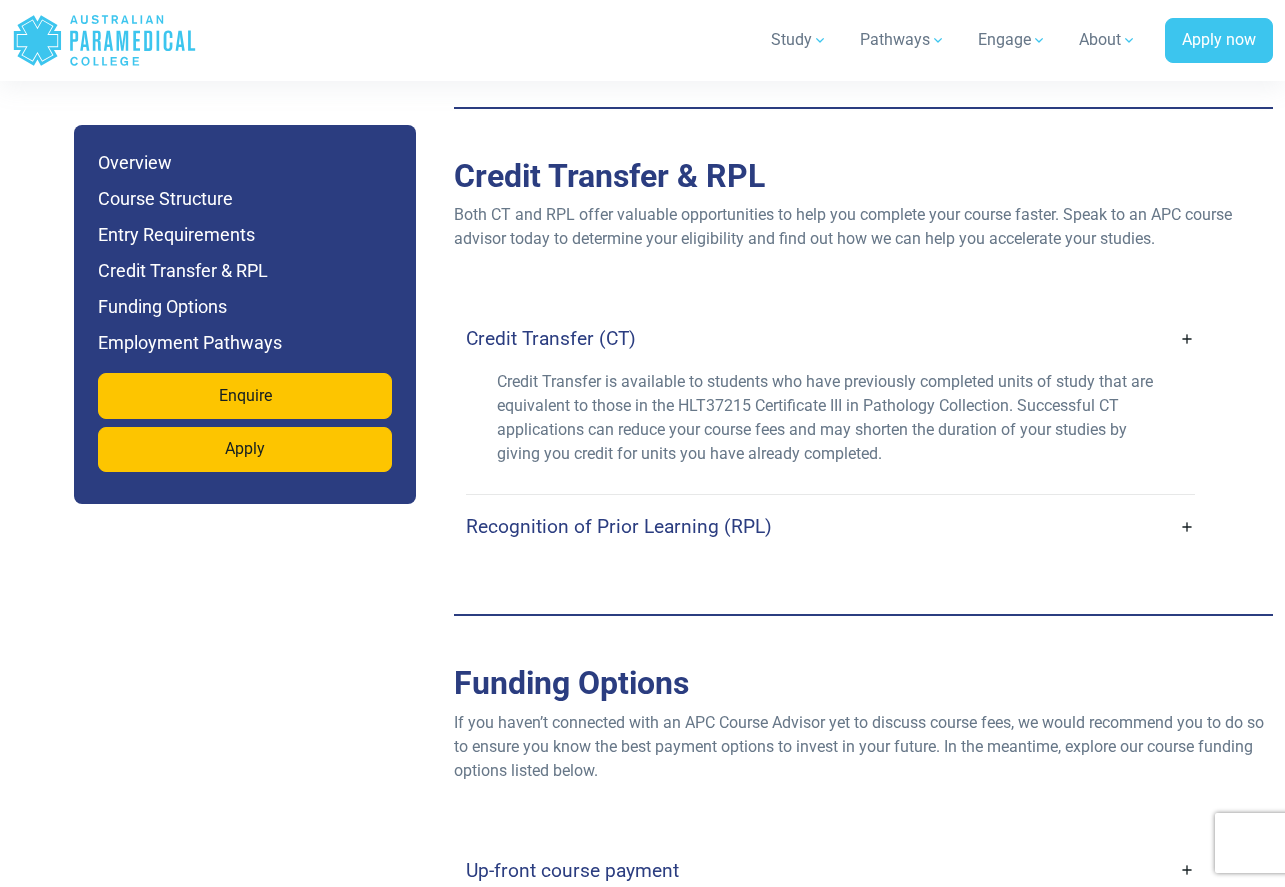 scroll, scrollTop: 6100, scrollLeft: 0, axis: vertical 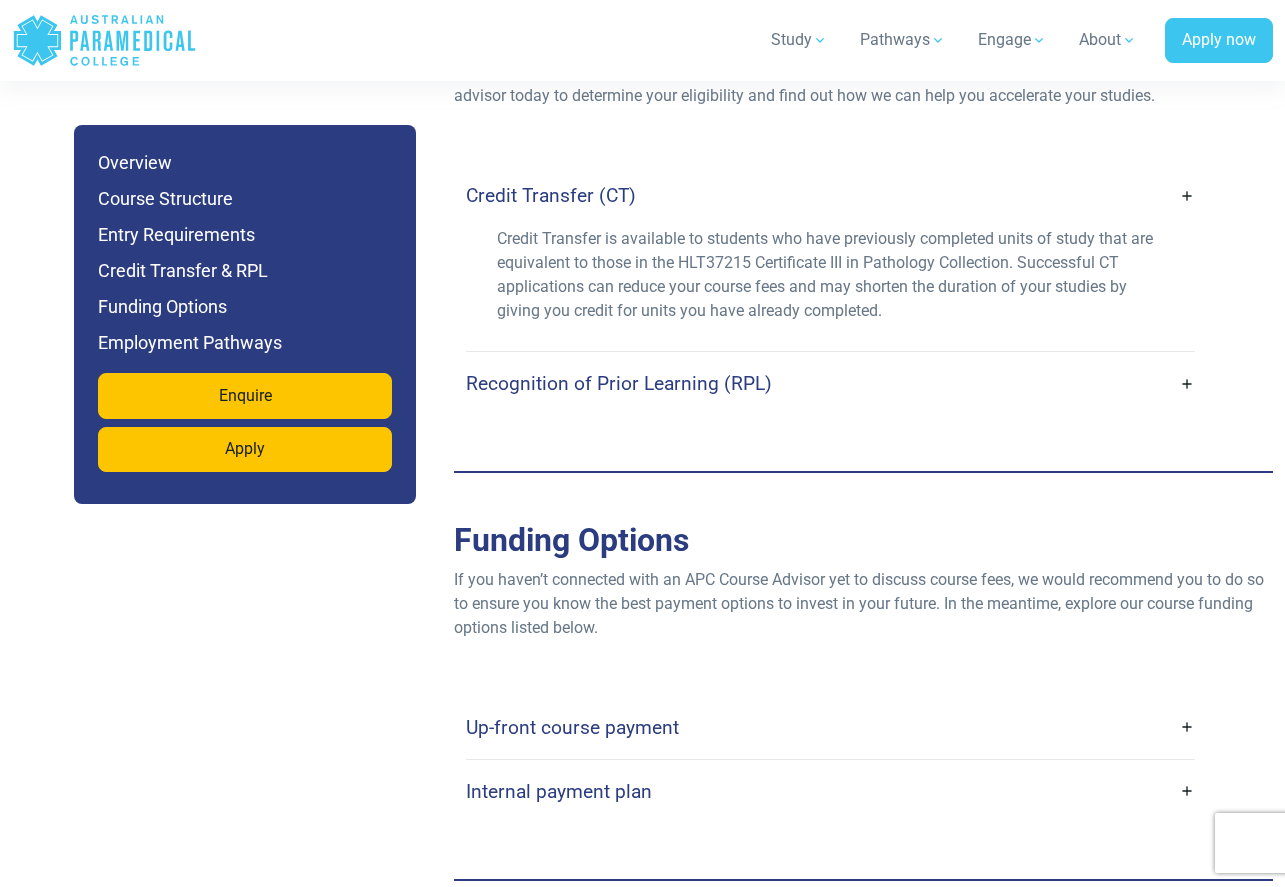 click on "Recognition of Prior Learning (RPL)" at bounding box center (830, 383) 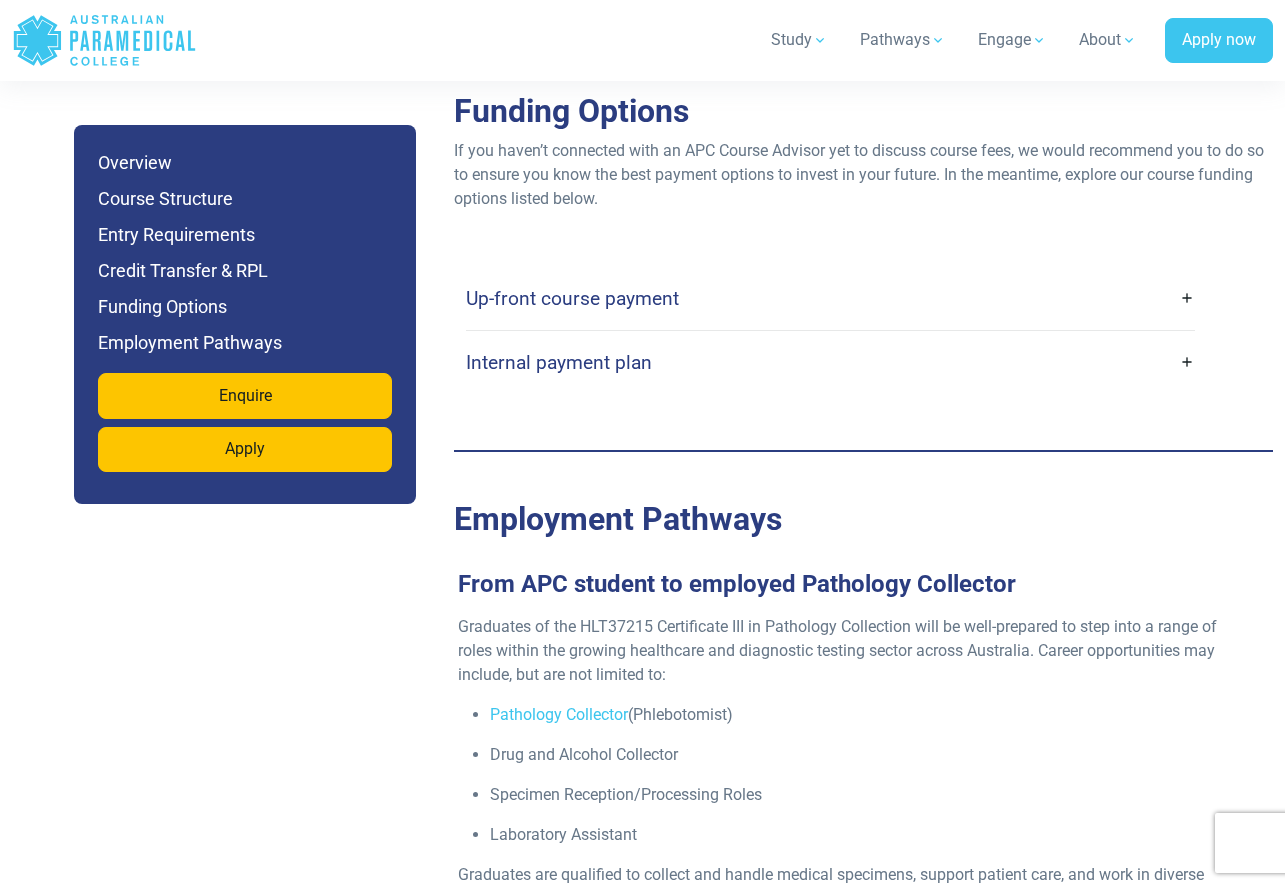 scroll, scrollTop: 6700, scrollLeft: 0, axis: vertical 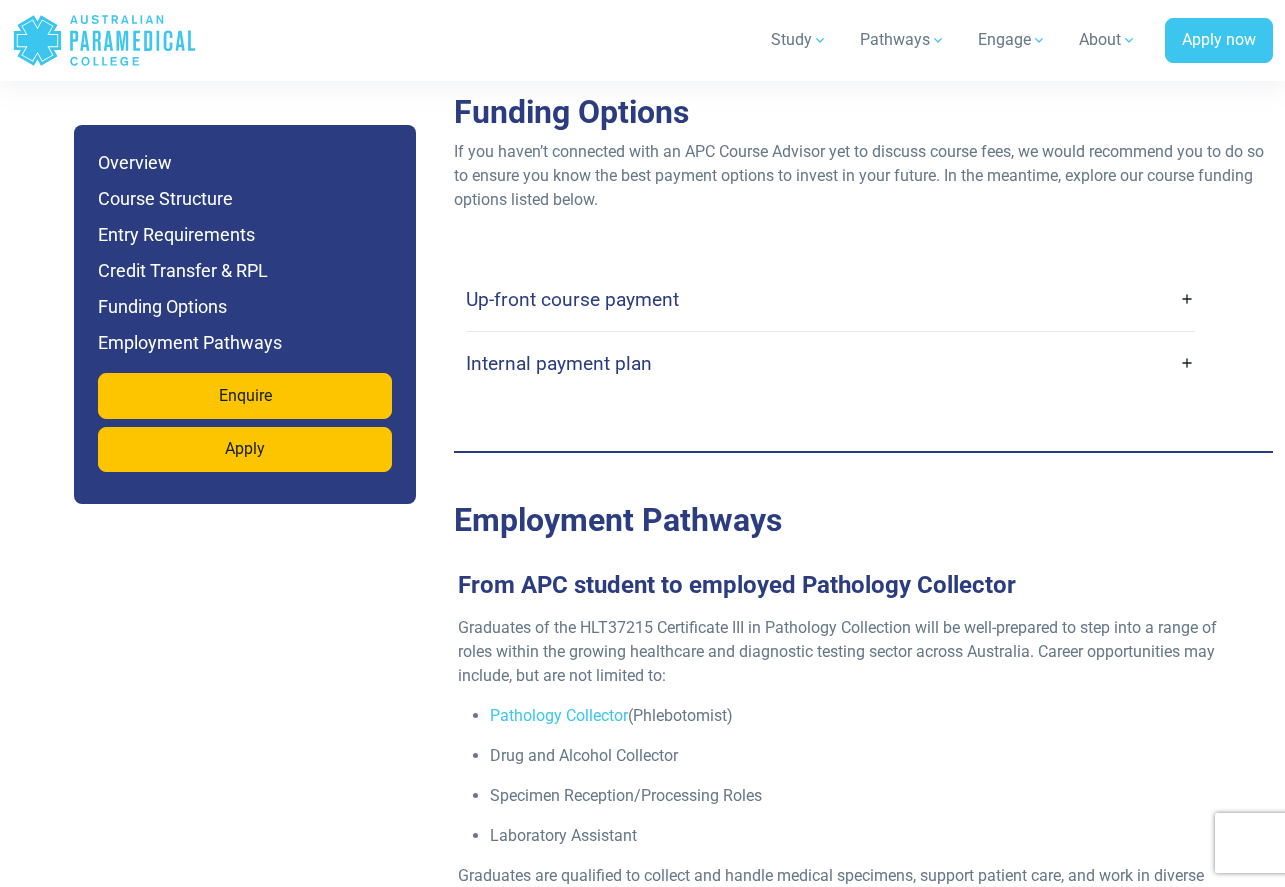 click on "Internal payment plan" at bounding box center (830, 363) 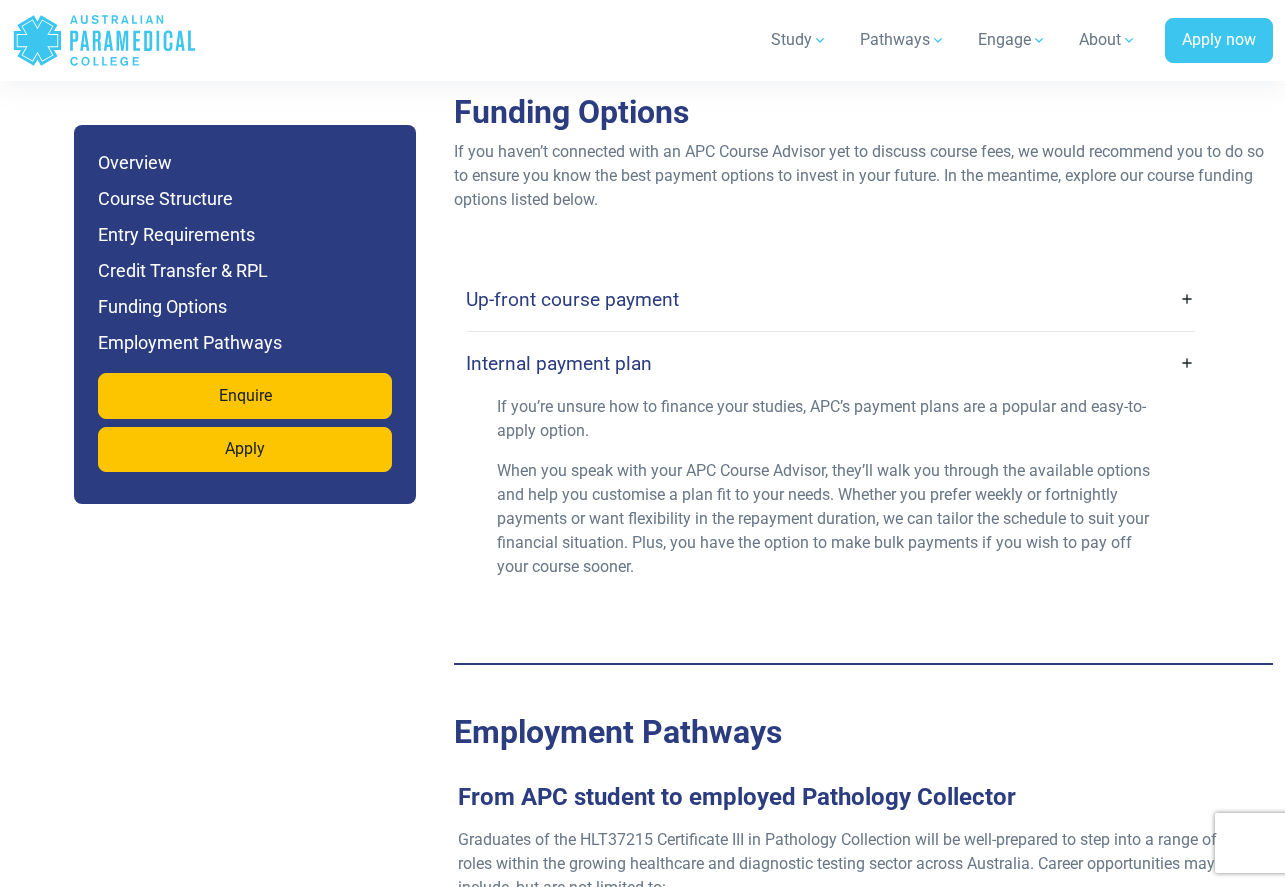 click on "Internal payment plan" at bounding box center [830, 363] 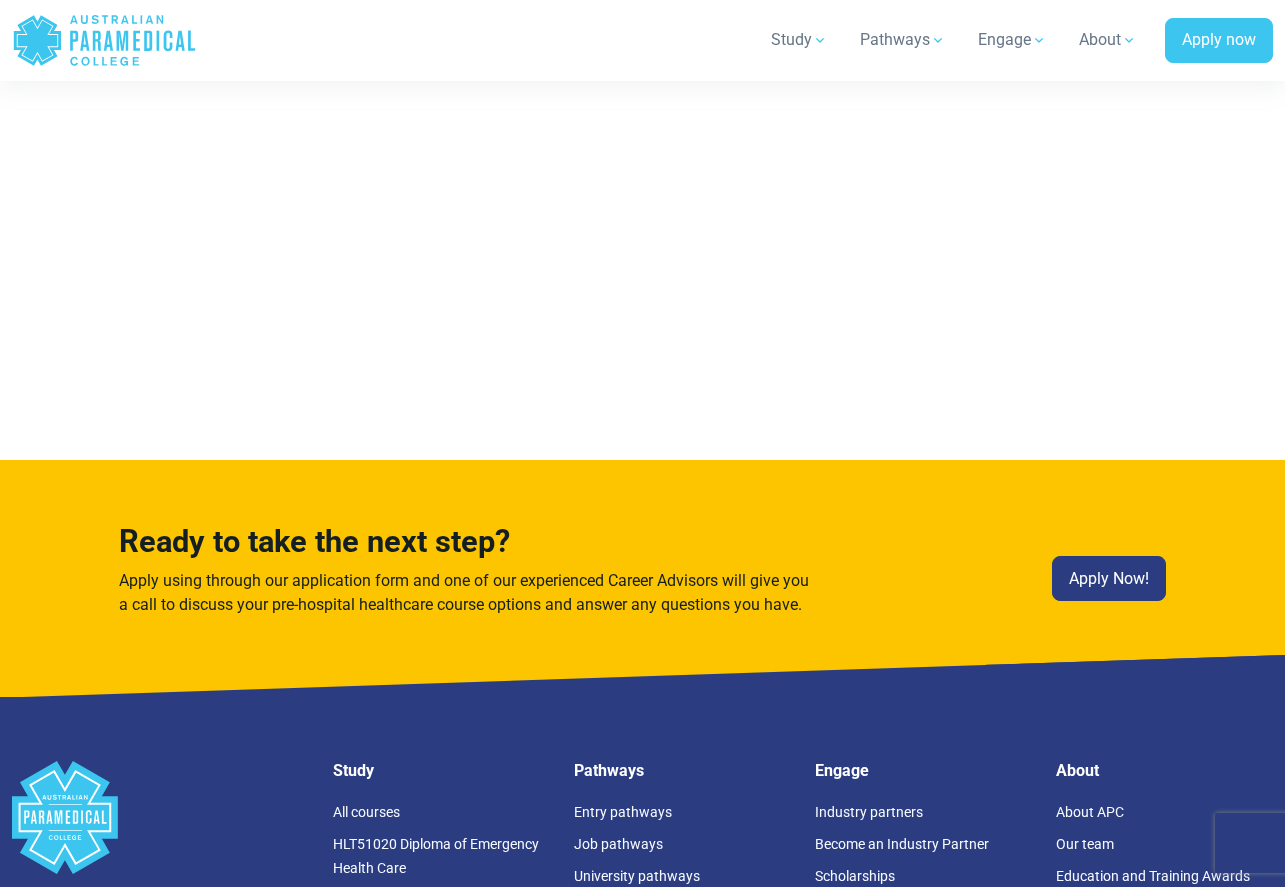 scroll, scrollTop: 10900, scrollLeft: 0, axis: vertical 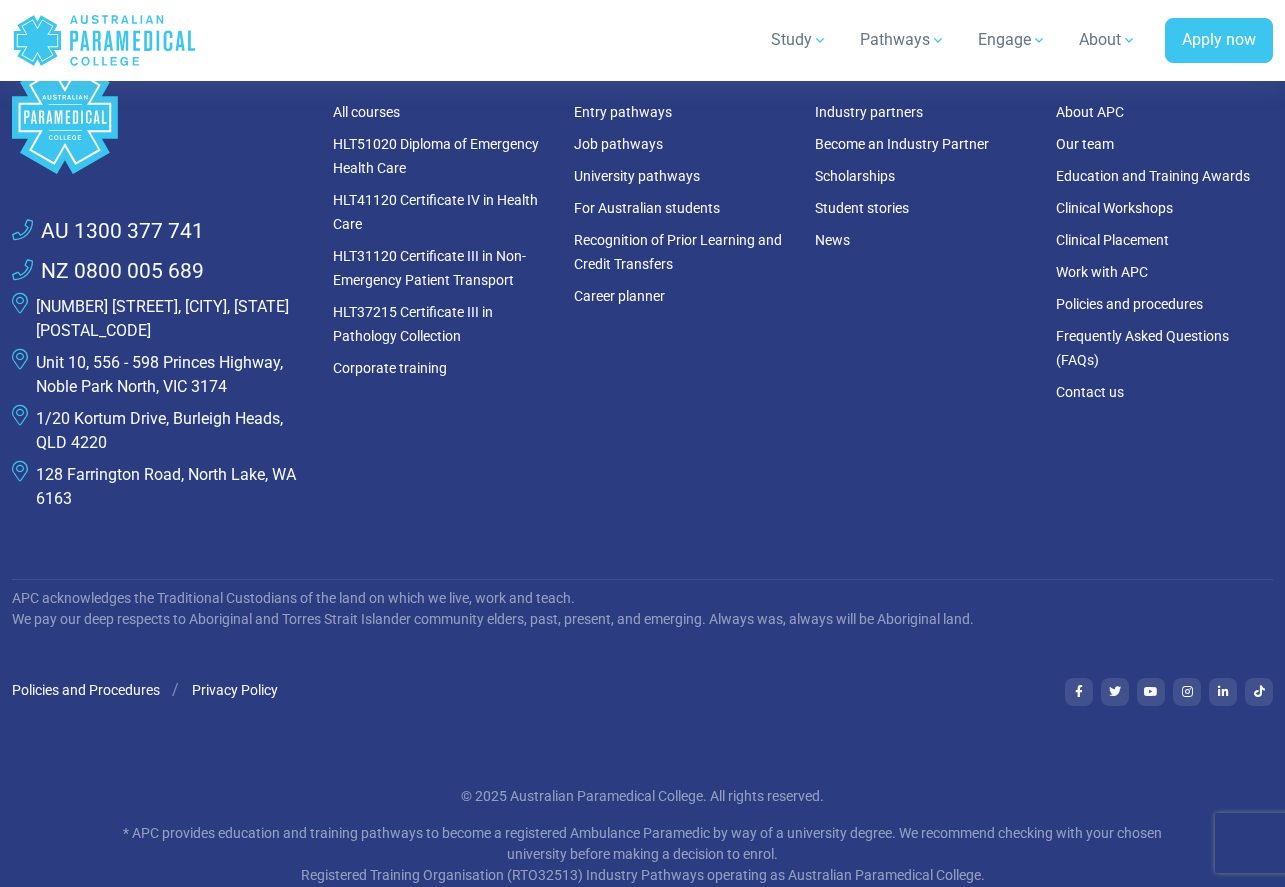click on "Unit 10, 556 - 598 Princes Highway, Noble Park North, VIC 3174" at bounding box center (159, 374) 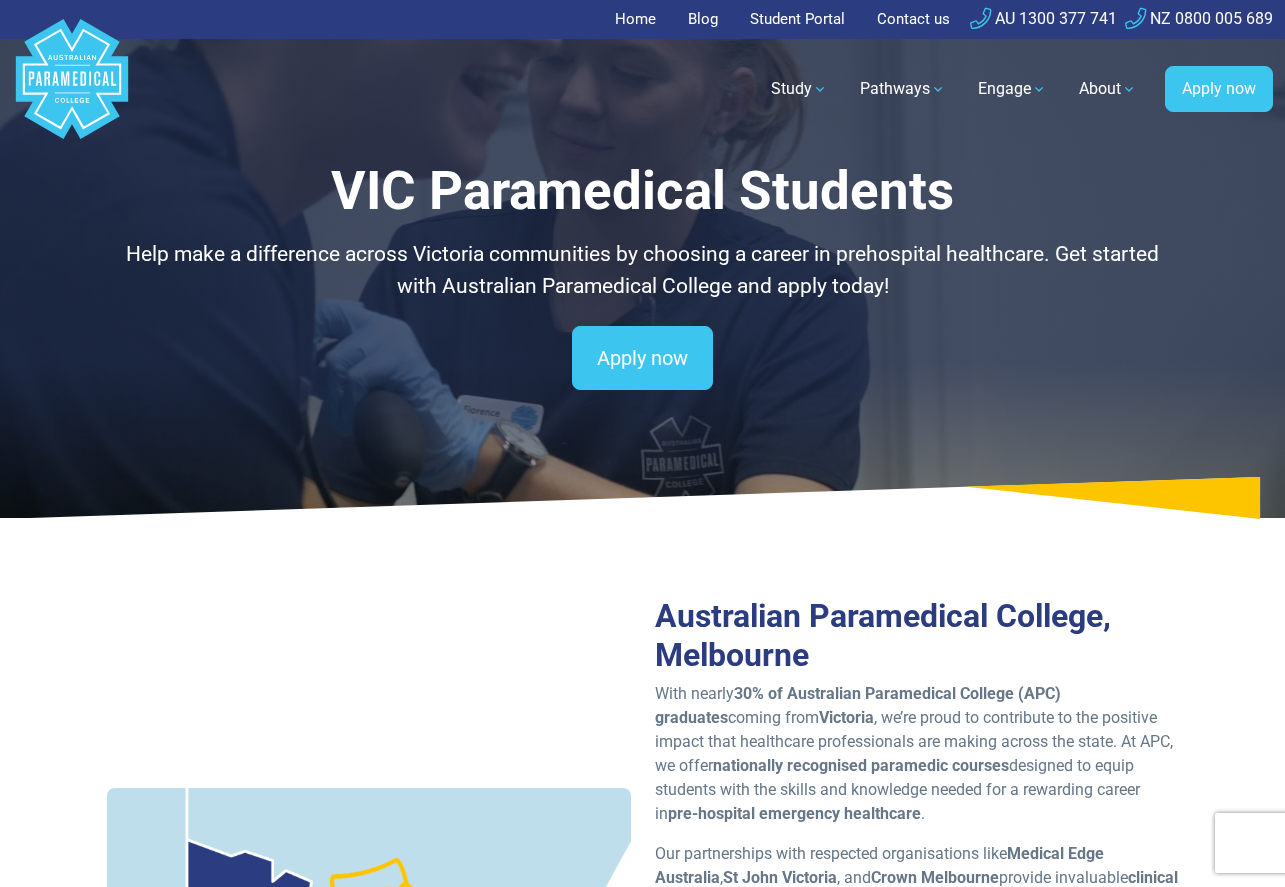 scroll, scrollTop: 0, scrollLeft: 0, axis: both 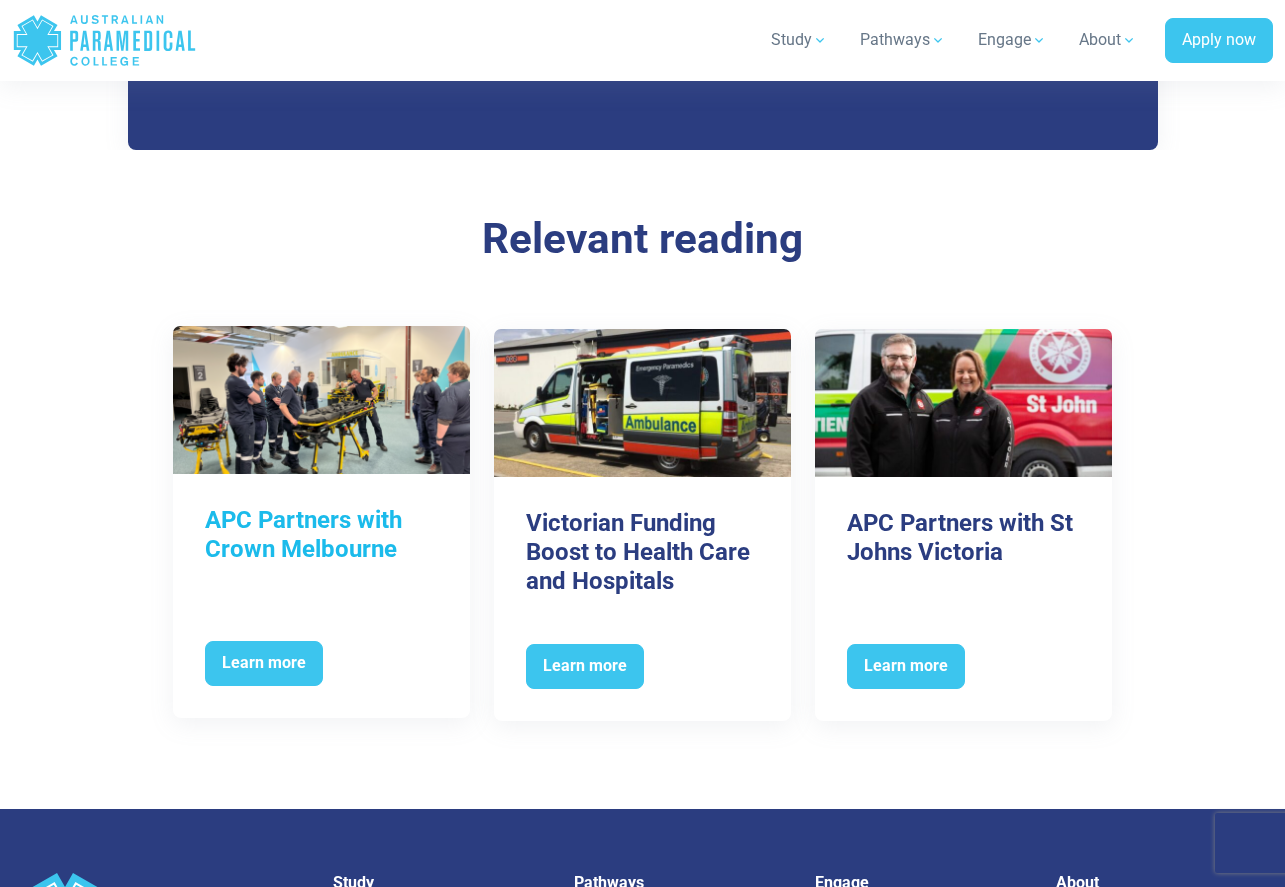 click on "APC Partners with Crown Melbourne" at bounding box center [321, 535] 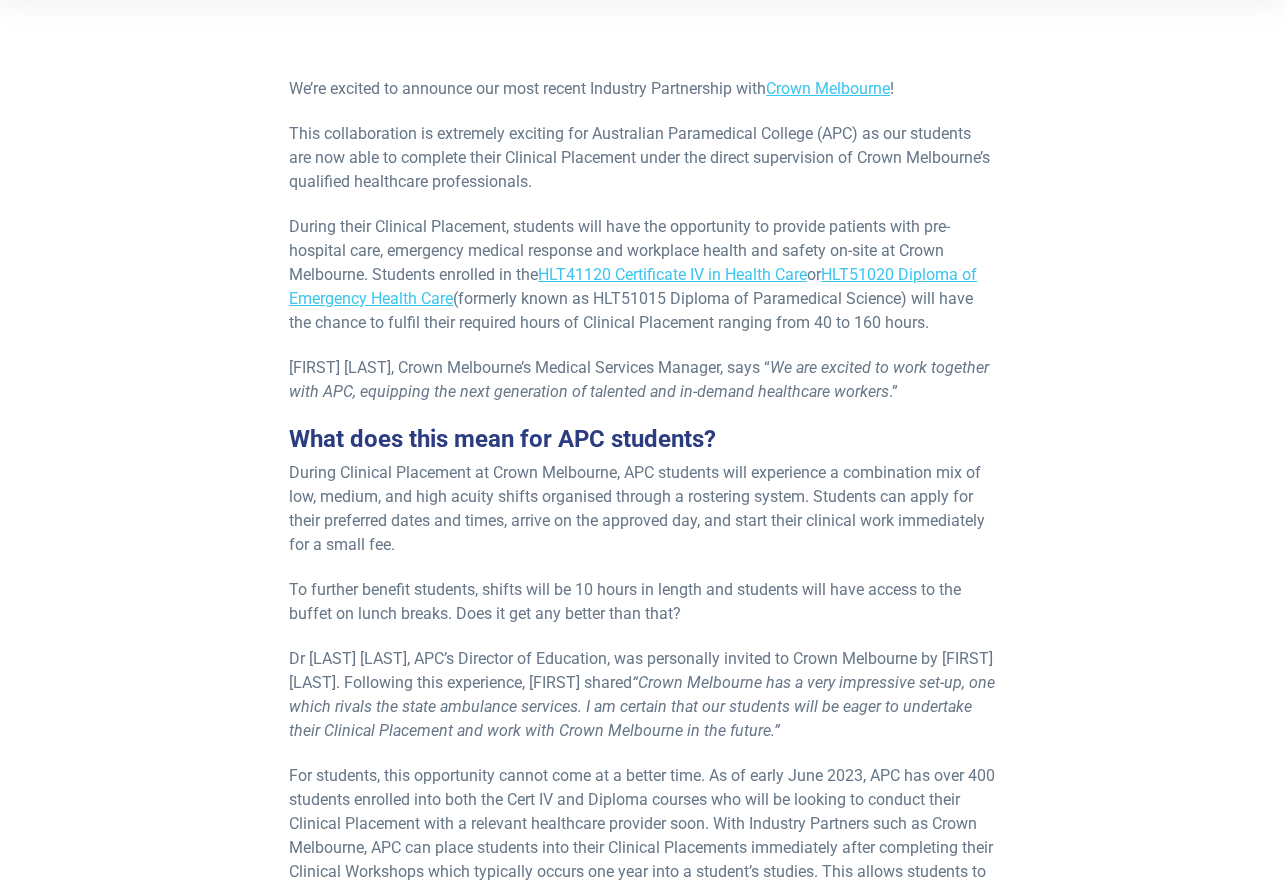 scroll, scrollTop: 500, scrollLeft: 0, axis: vertical 